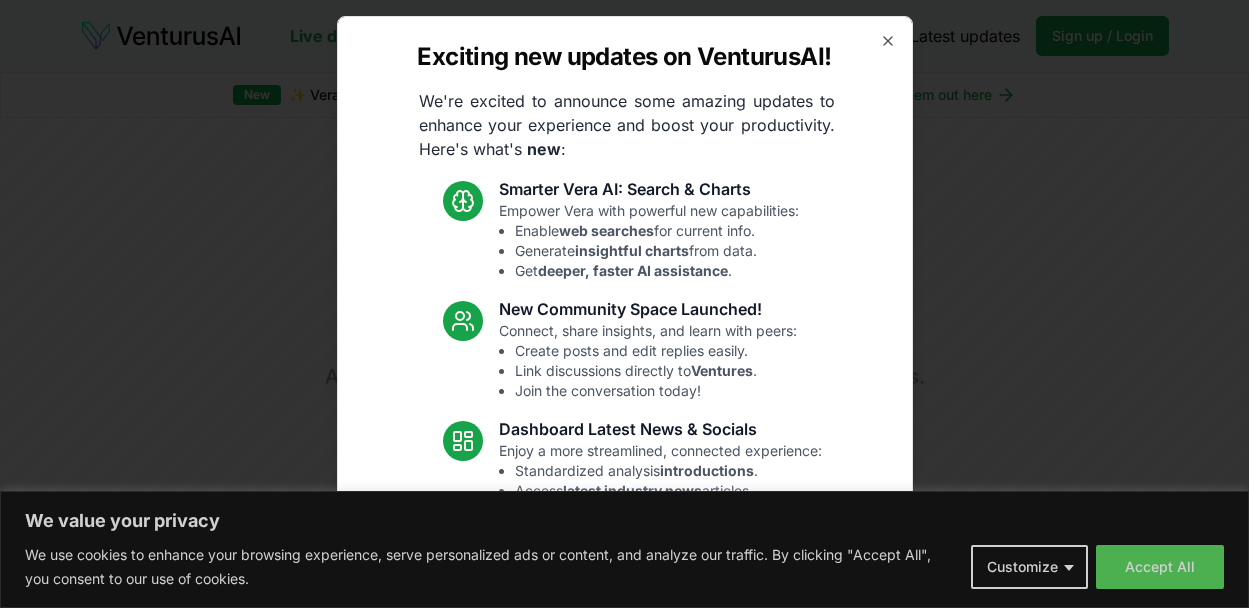 scroll, scrollTop: 0, scrollLeft: 0, axis: both 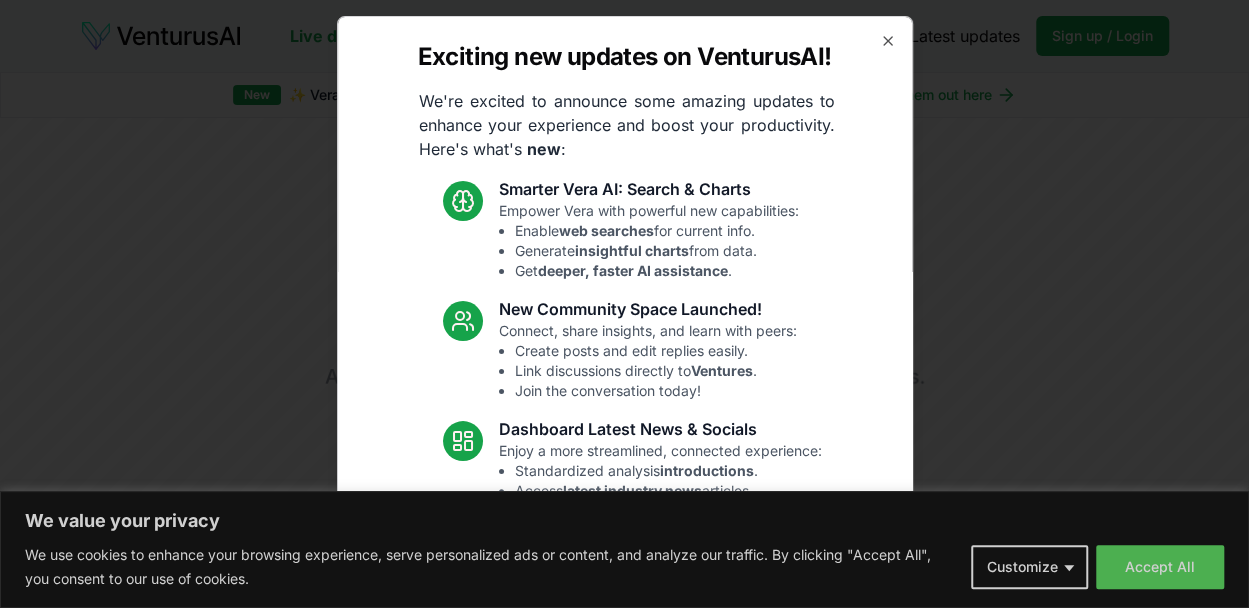 click 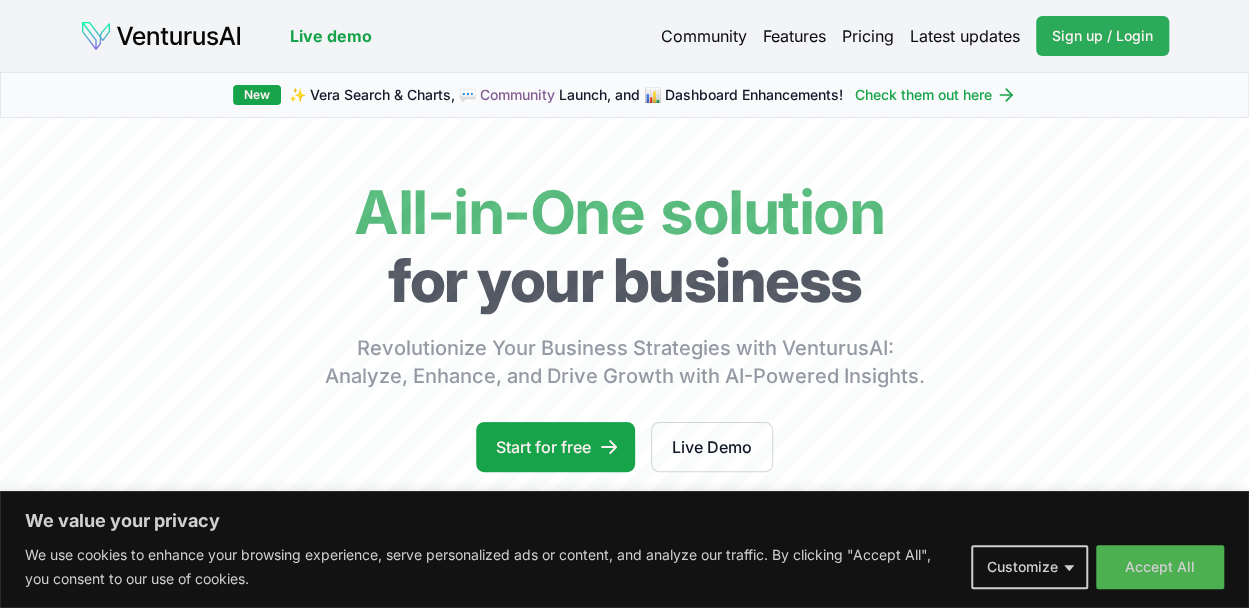 click on "Sign up / Login" at bounding box center [1102, 36] 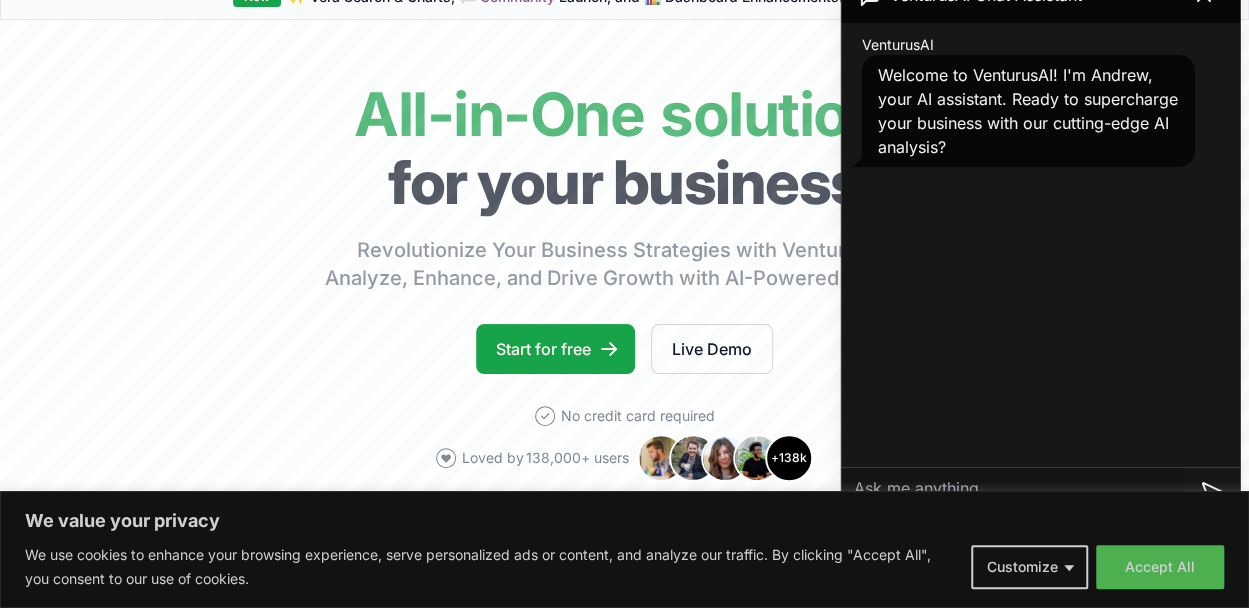 scroll, scrollTop: 0, scrollLeft: 0, axis: both 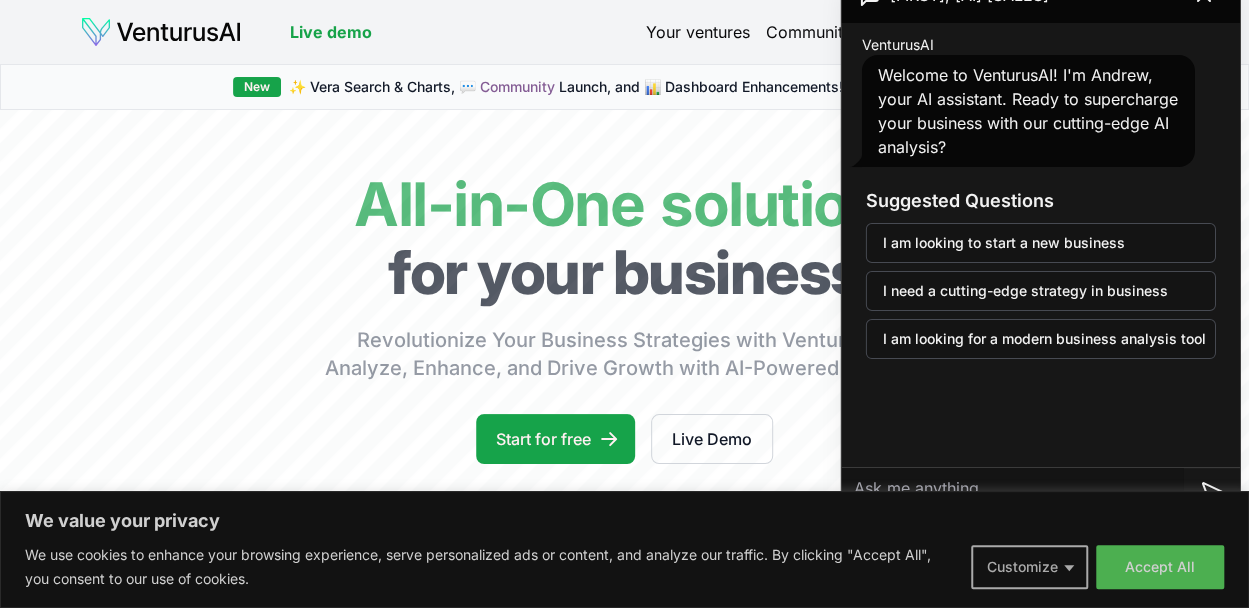 click on "Customize" at bounding box center (1029, 567) 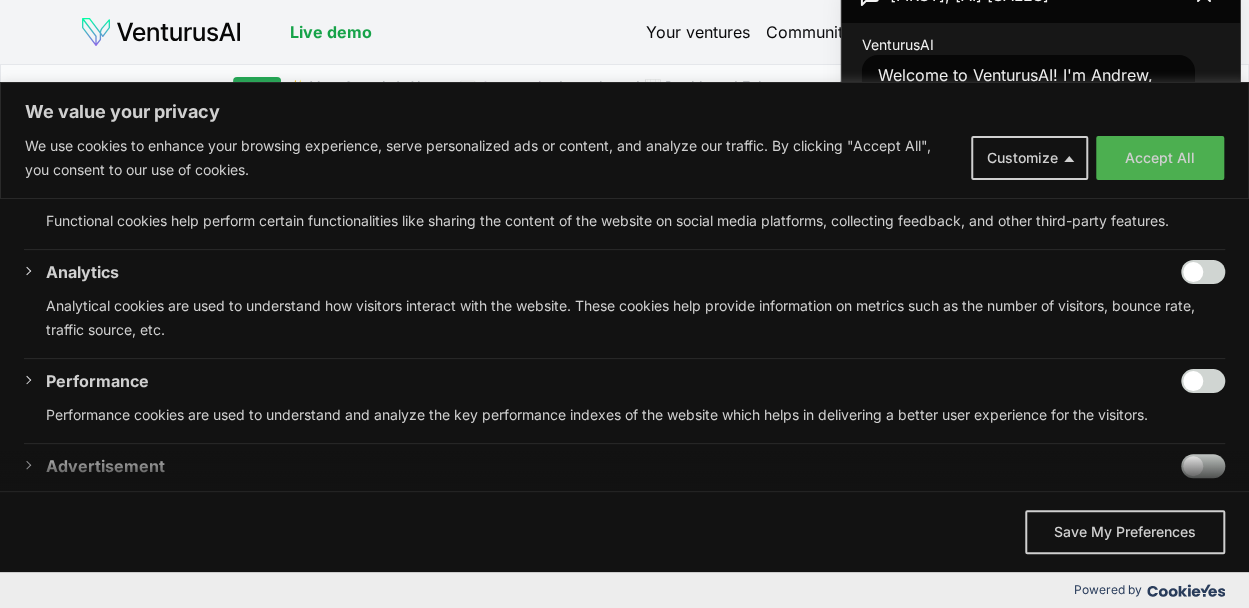 scroll, scrollTop: 257, scrollLeft: 0, axis: vertical 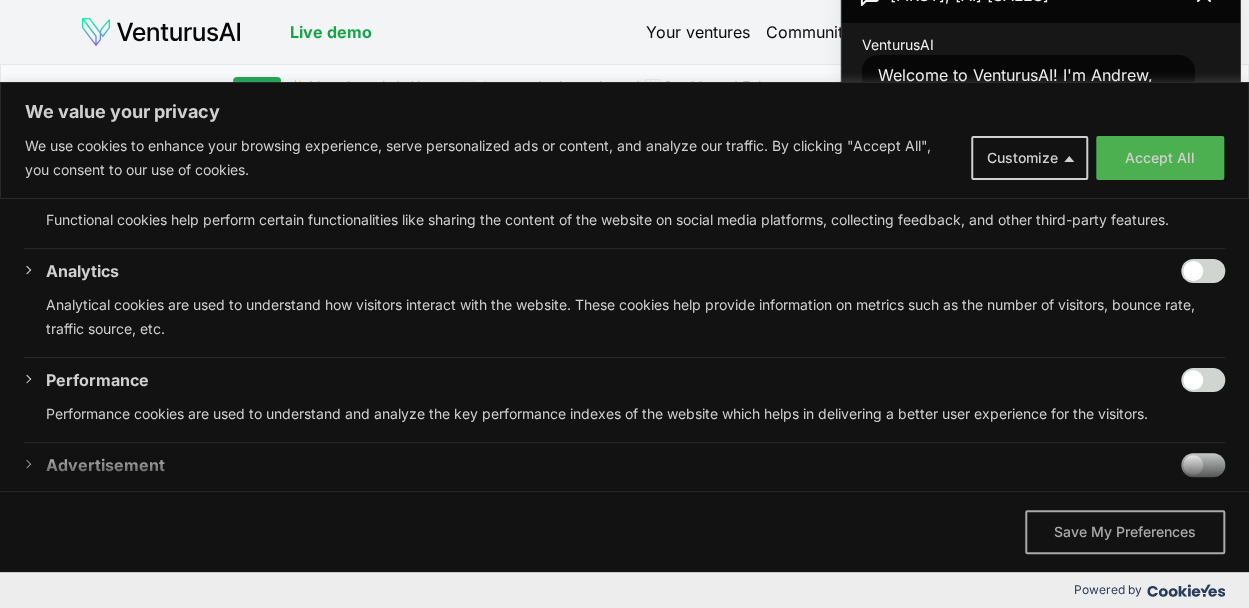 click on "Save My Preferences" at bounding box center [1125, 532] 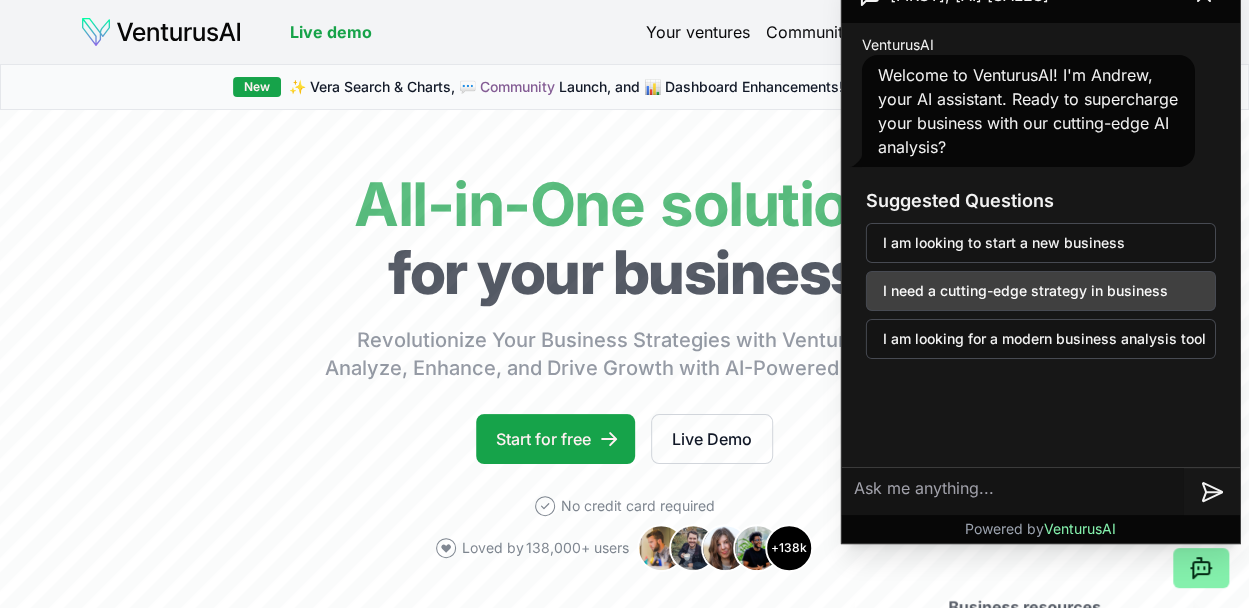 click on "I need a cutting-edge strategy in business" at bounding box center (1041, 291) 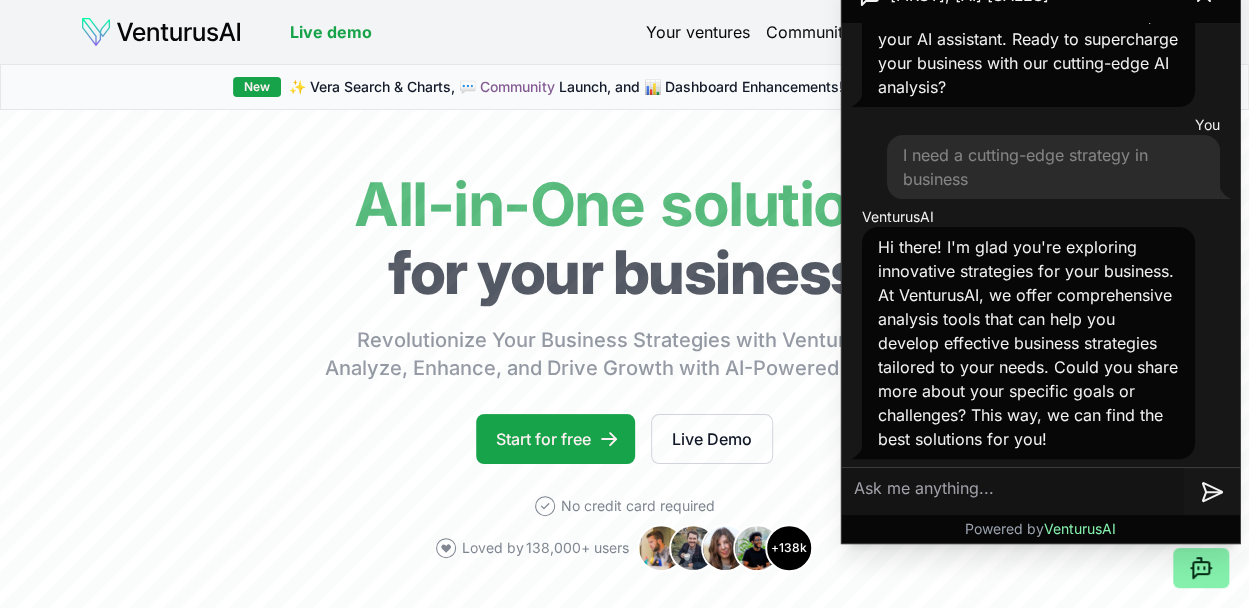 scroll, scrollTop: 87, scrollLeft: 0, axis: vertical 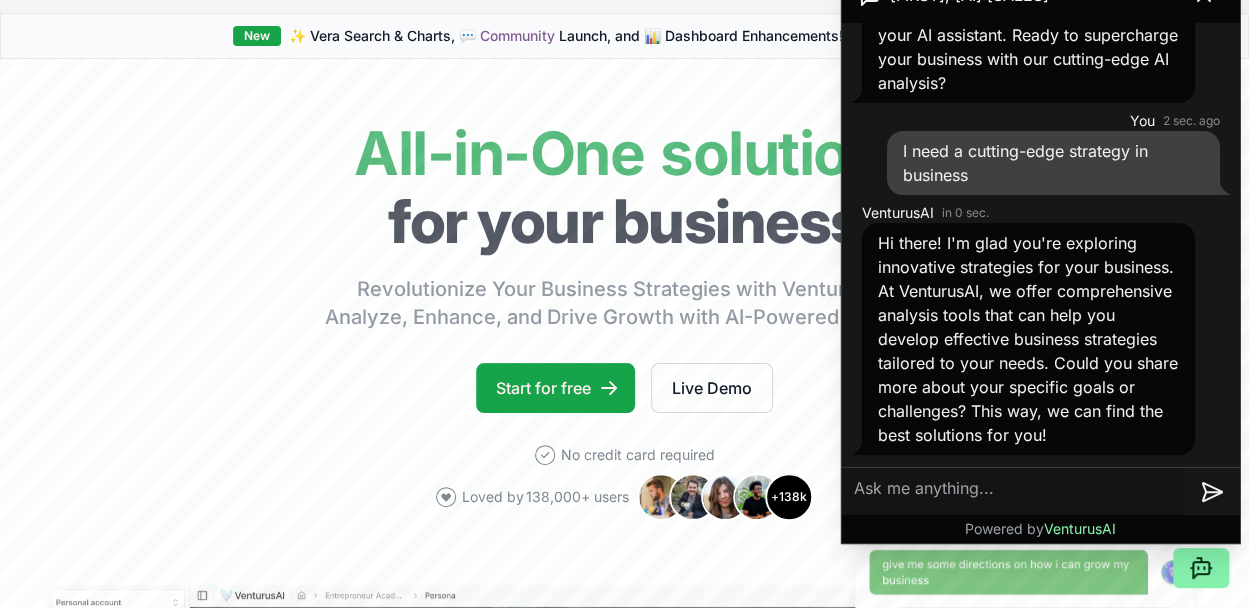 click at bounding box center [1013, 492] 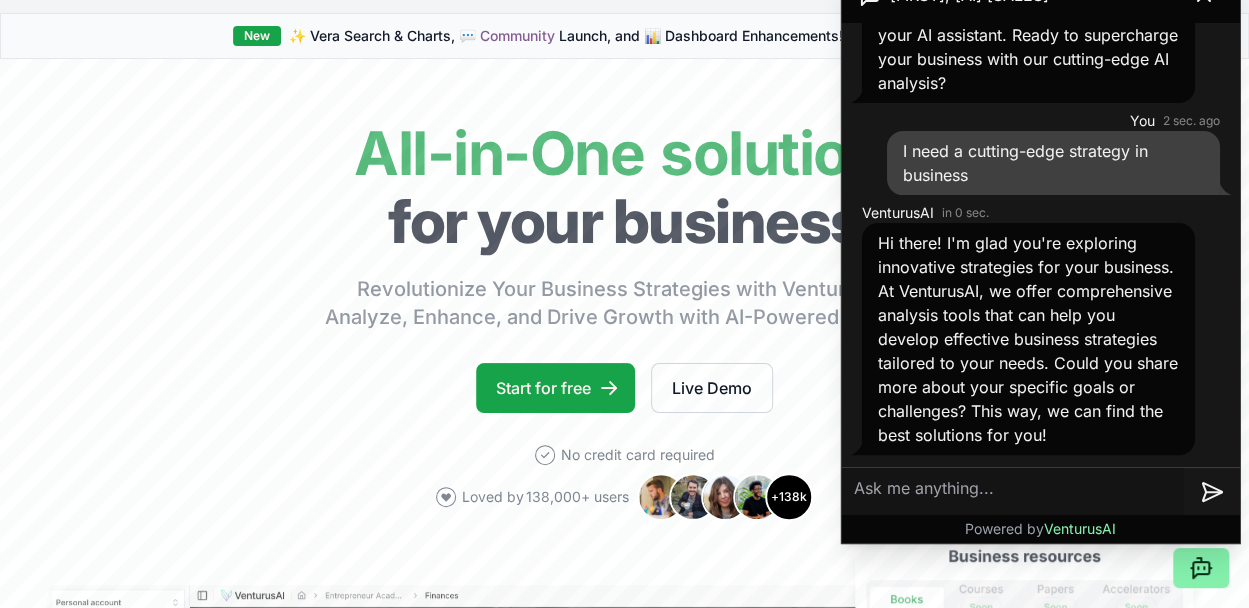scroll, scrollTop: 0, scrollLeft: 0, axis: both 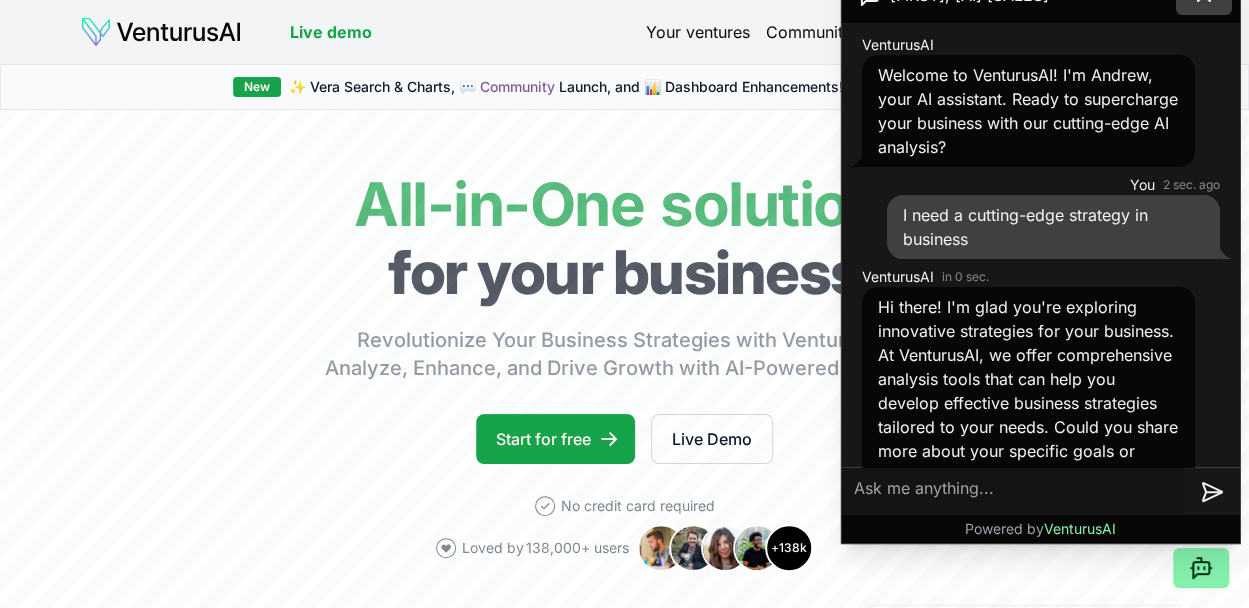 type on "-" 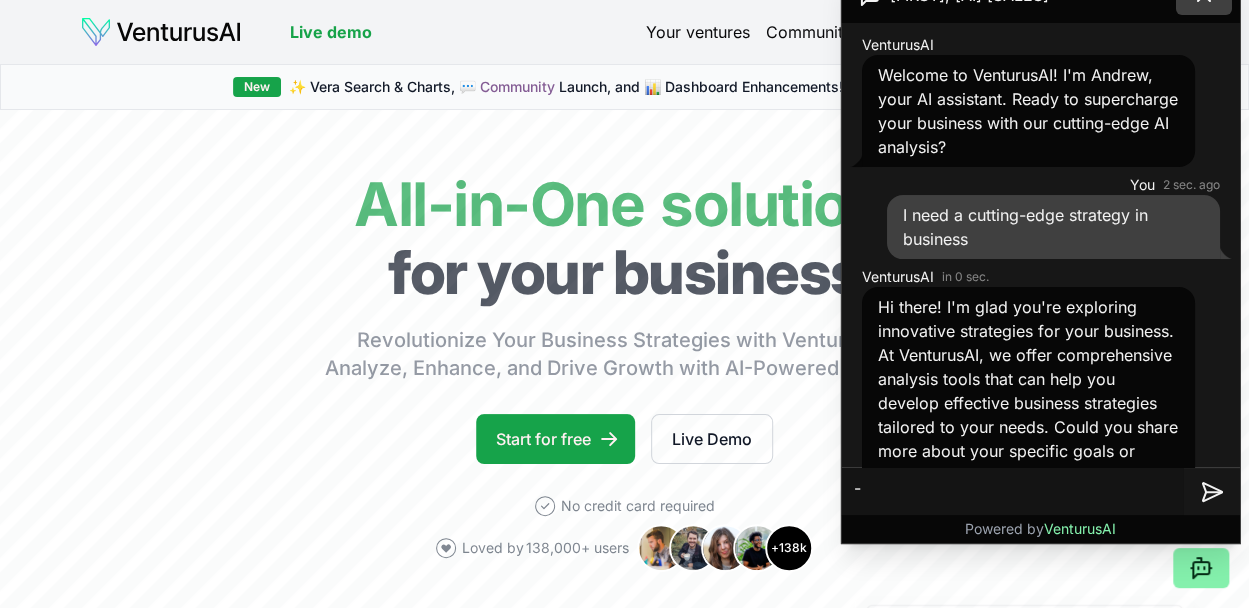 type 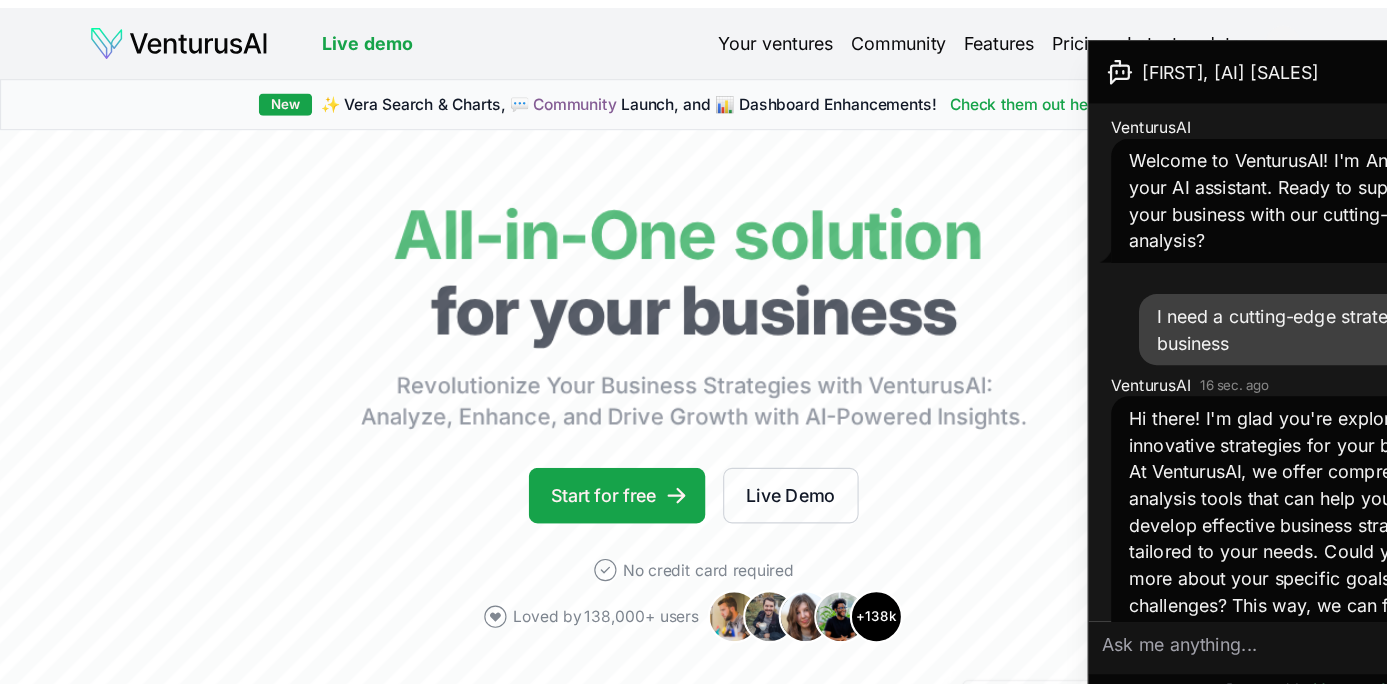 scroll, scrollTop: 0, scrollLeft: 0, axis: both 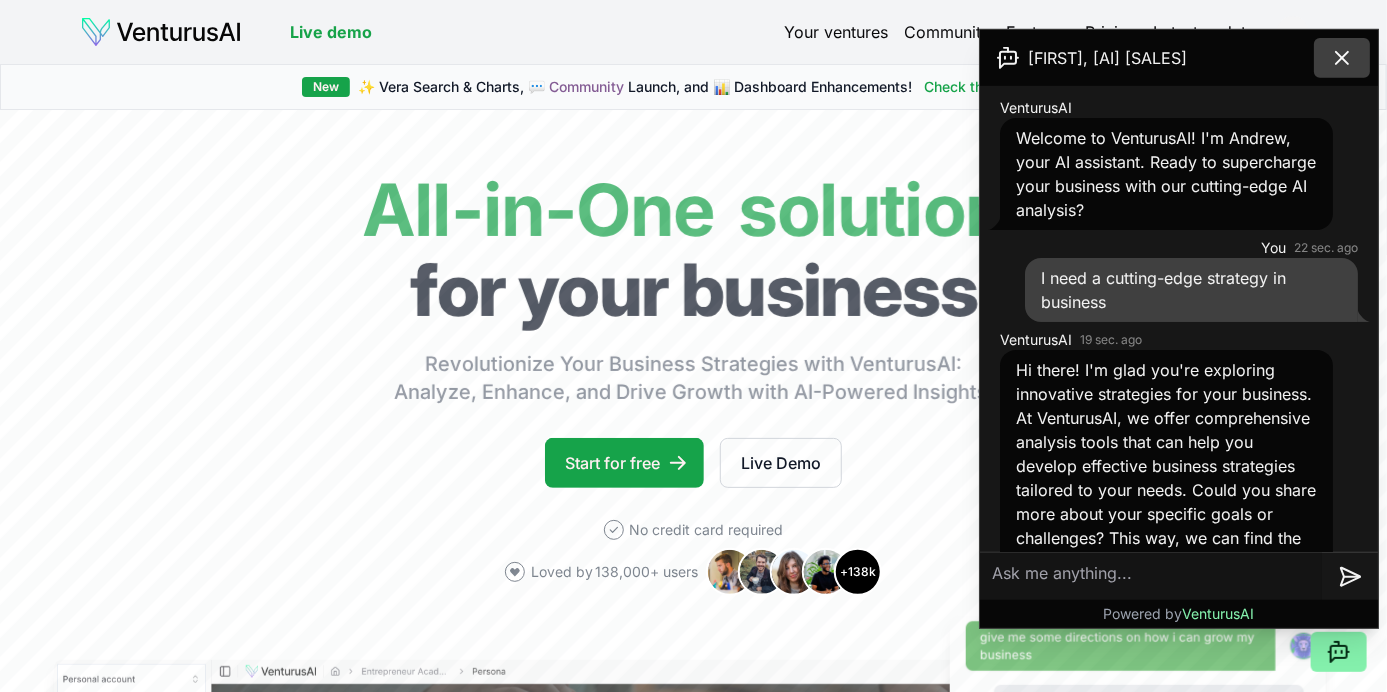 click 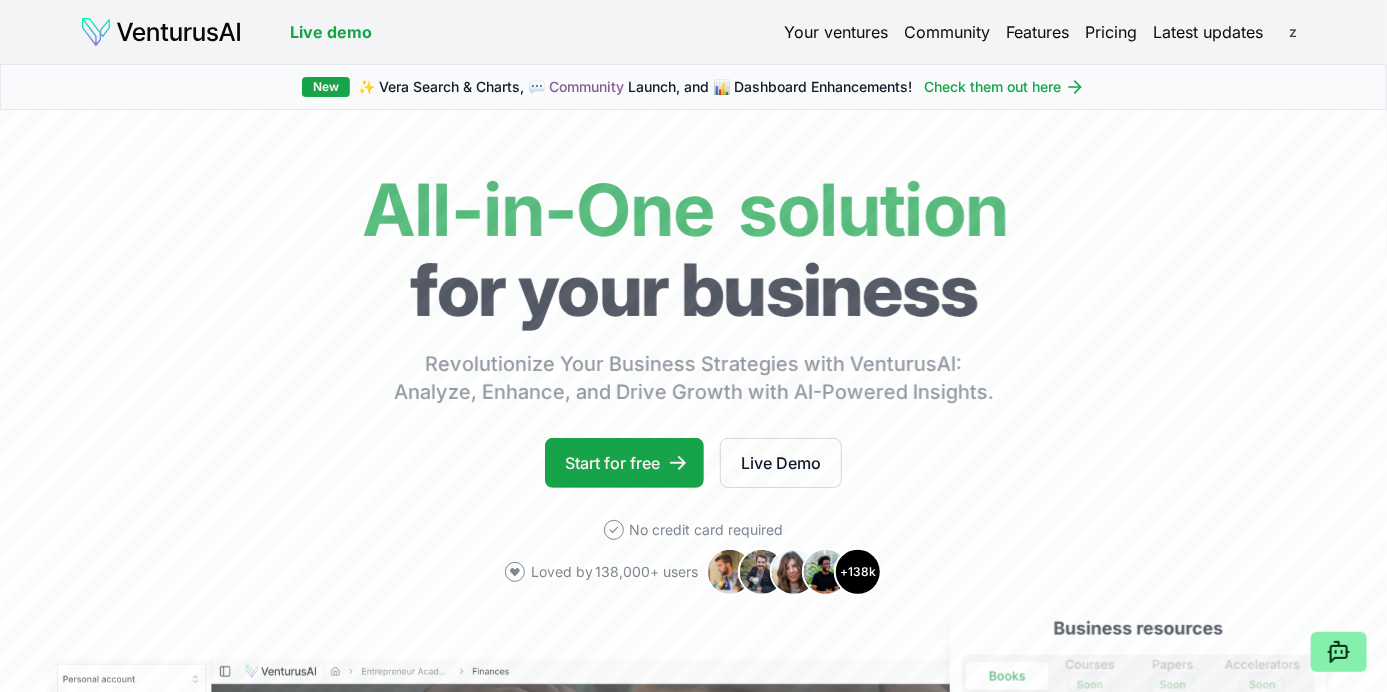 click on "We value your privacy We use cookies to enhance your browsing experience, serve personalized ads or content, and analyze our traffic. By clicking "Accept All", you consent to our use of cookies. Customize    Accept All Customize Consent Preferences   We use cookies to help you navigate efficiently and perform certain functions. You will find detailed information about all cookies under each consent category below. The cookies that are categorized as "Necessary" are stored on your browser as they are essential for enabling the basic functionalities of the site. ...  Show more Necessary Always Active Necessary cookies are required to enable the basic features of this site, such as providing secure log-in or adjusting your consent preferences. These cookies do not store any personally identifiable data. Cookie cookieyes-consent Duration 1 year Description Cookie __cf_bm Duration 1 hour Description This cookie, set by Cloudflare, is used to support Cloudflare Bot Management.  Cookie _cfuvid Duration session lidc" at bounding box center [693, 346] 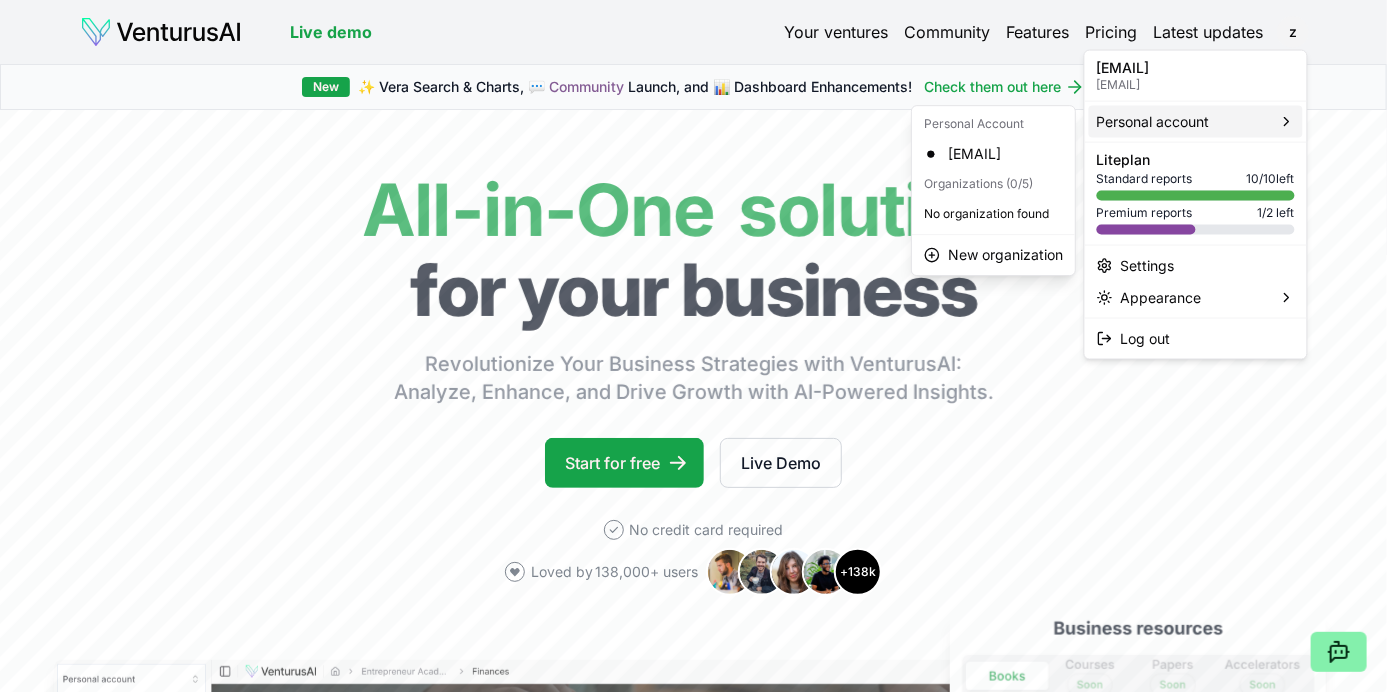 click 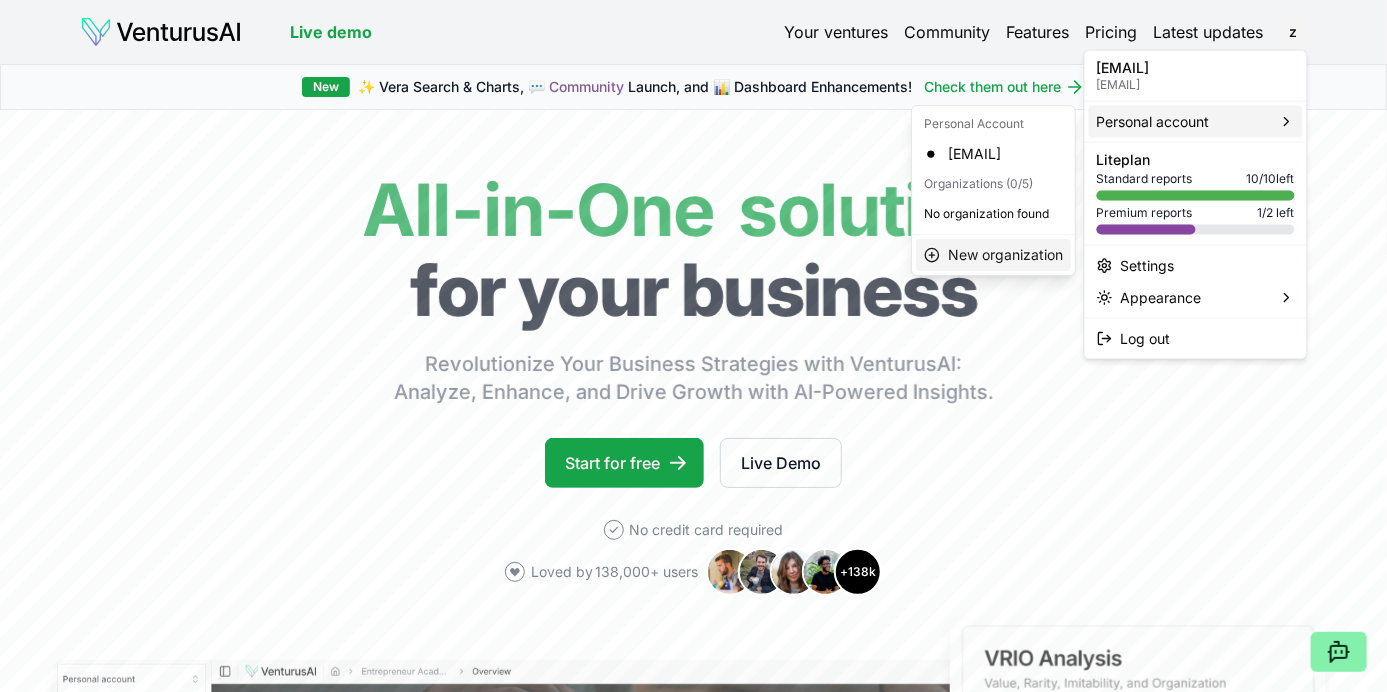 click on "New organization" at bounding box center (1005, 255) 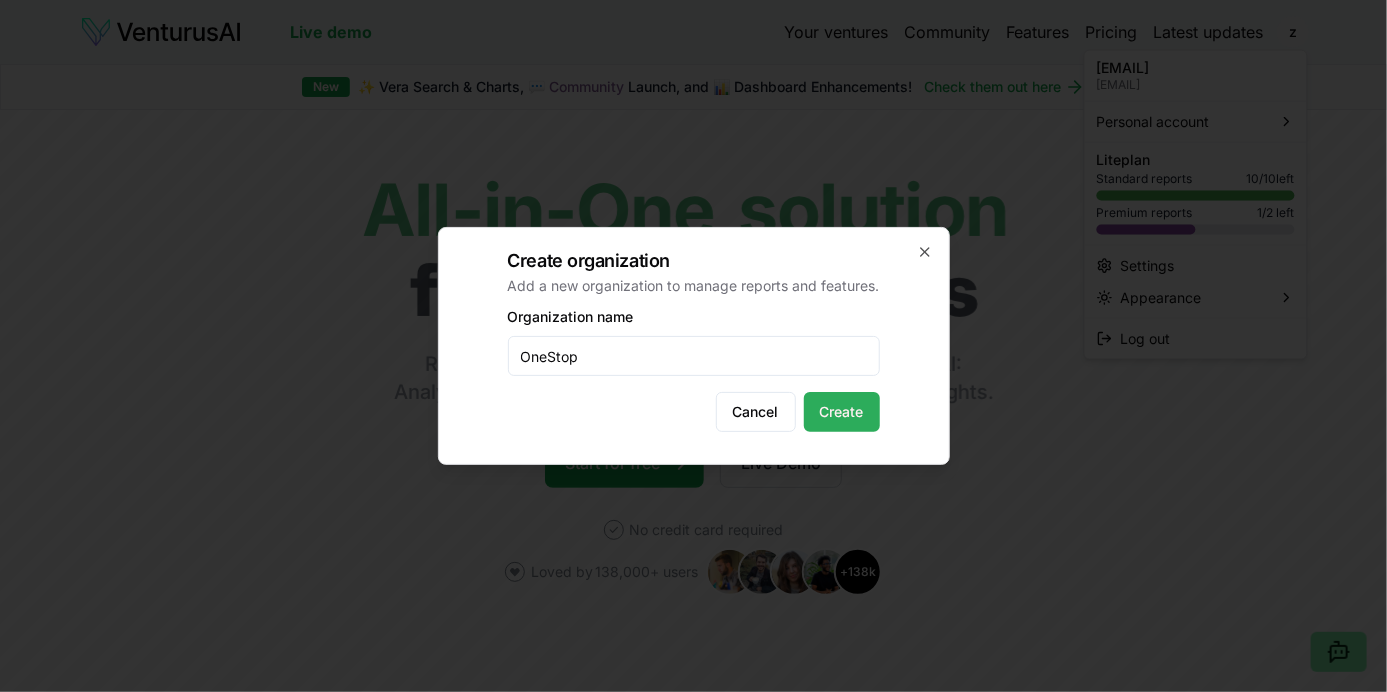 type on "OneStop" 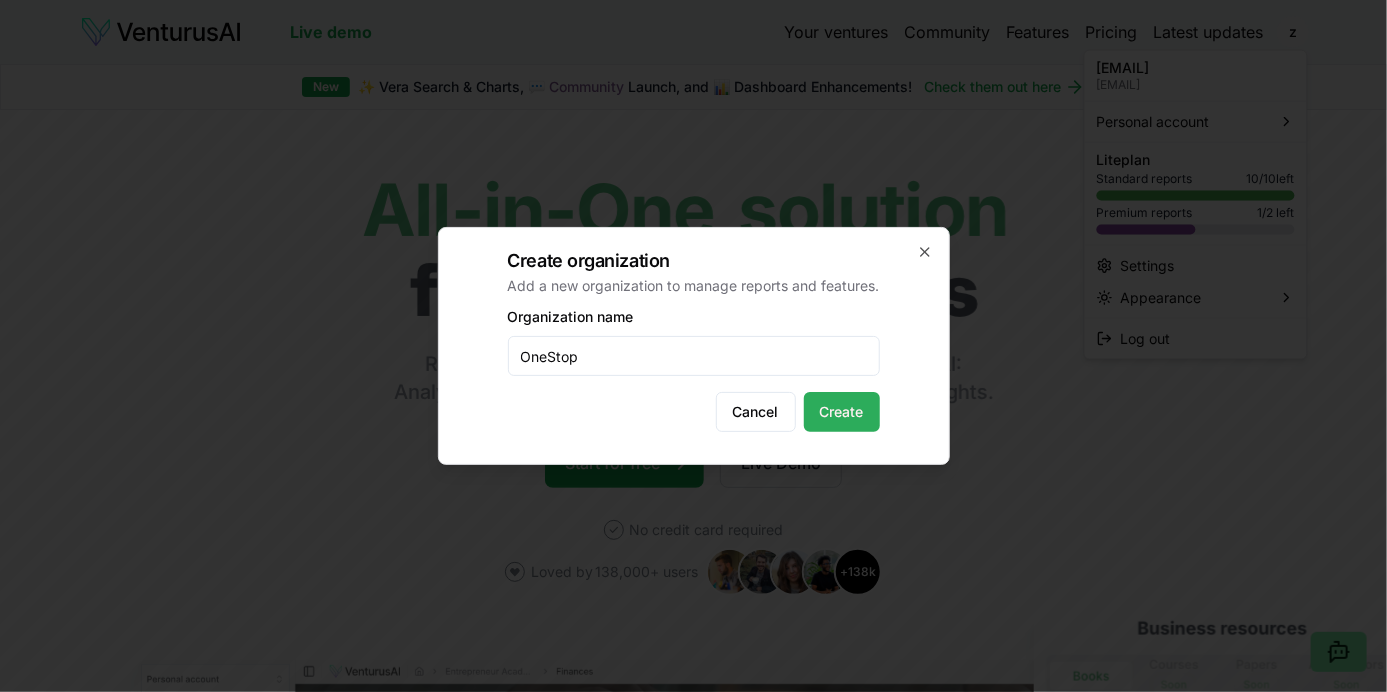 click on "Create" at bounding box center (842, 412) 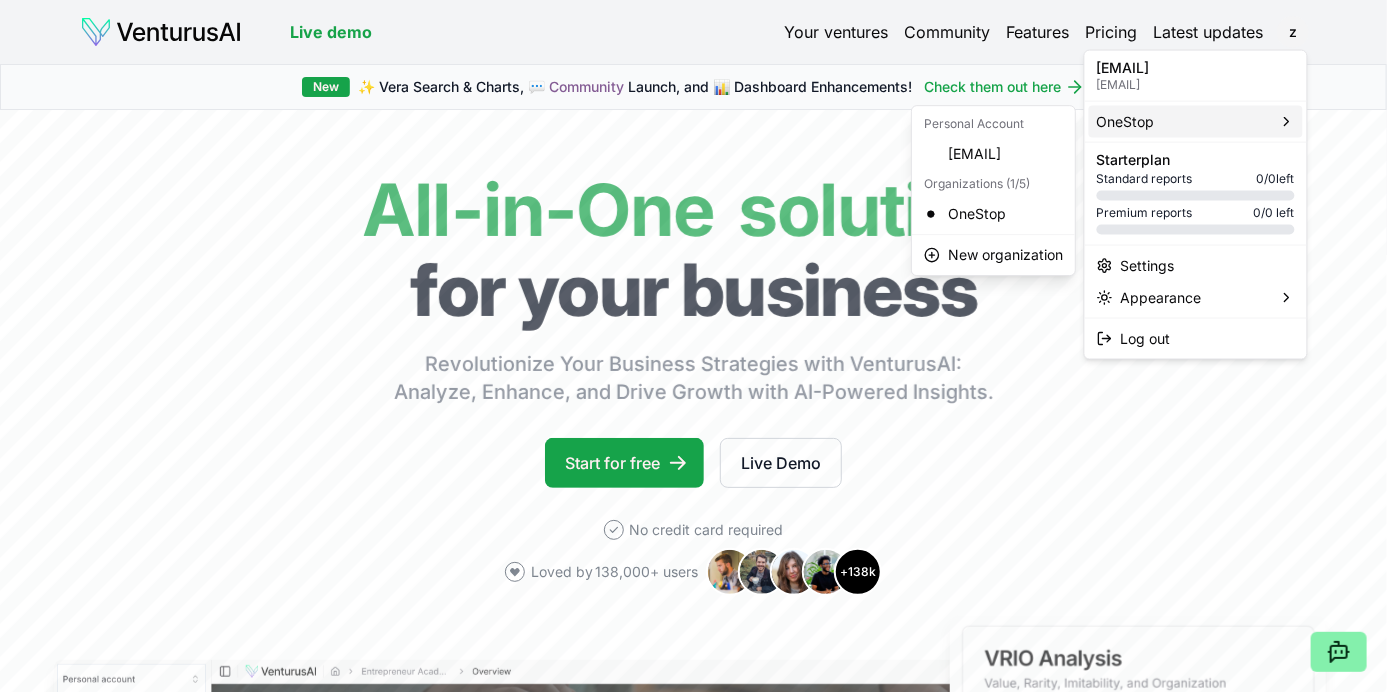 click 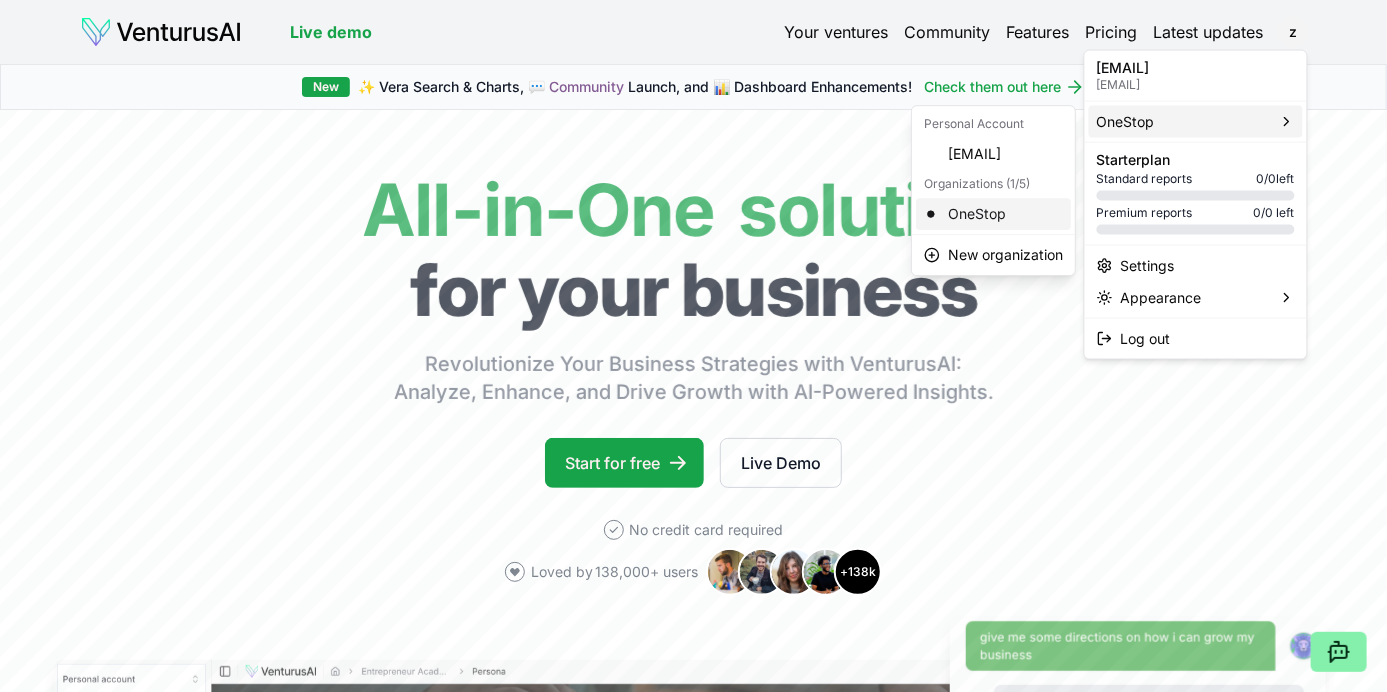click on "OneStop" at bounding box center [993, 214] 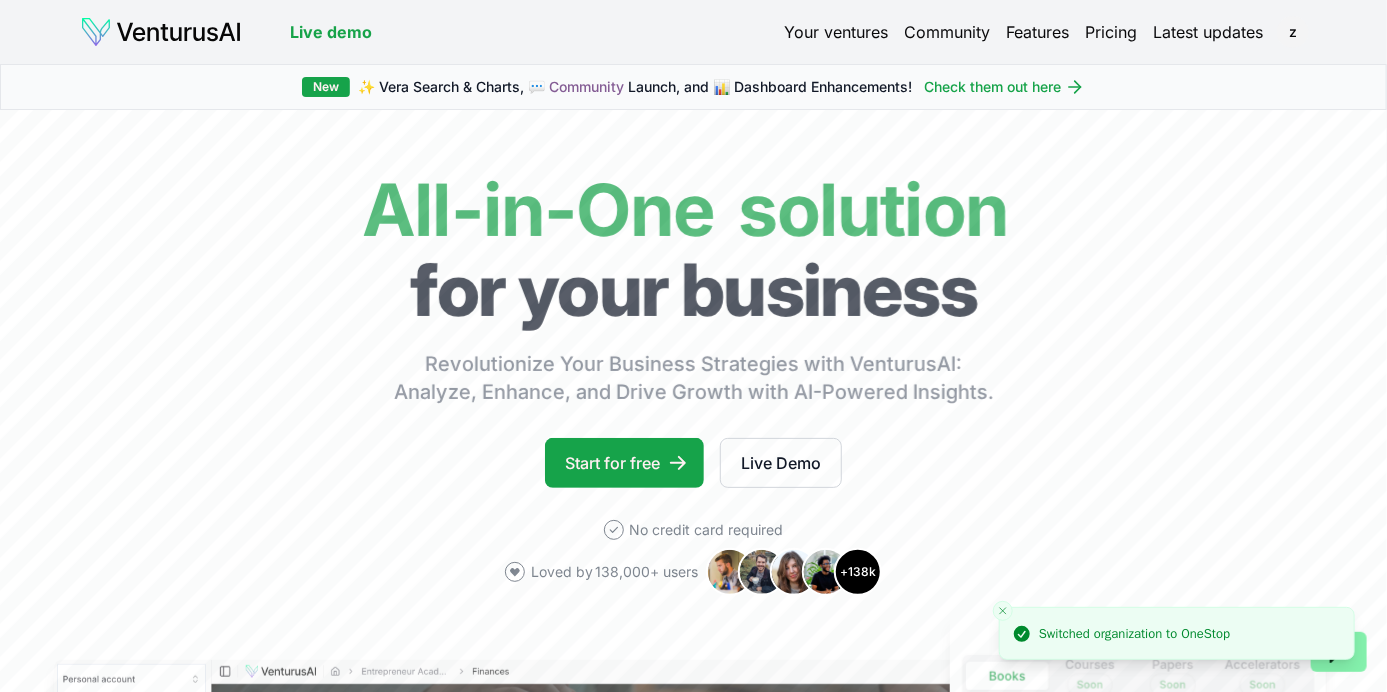 click 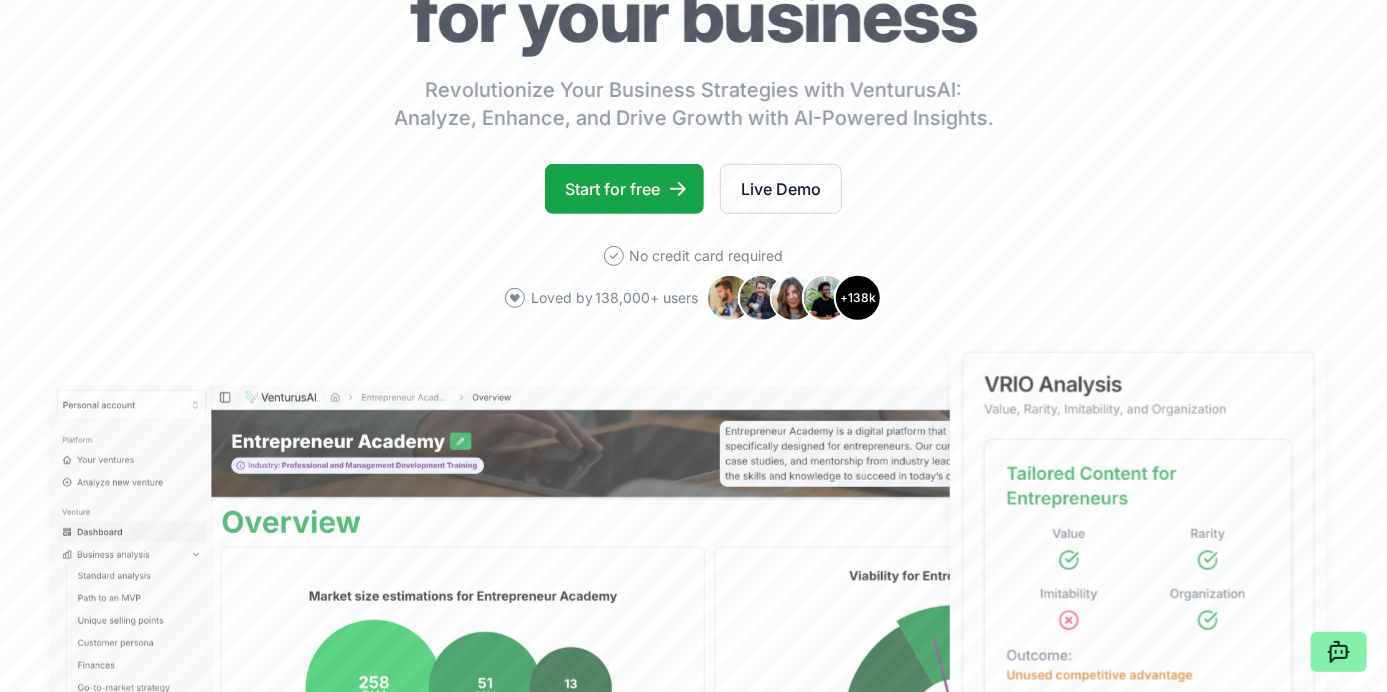 scroll, scrollTop: 0, scrollLeft: 0, axis: both 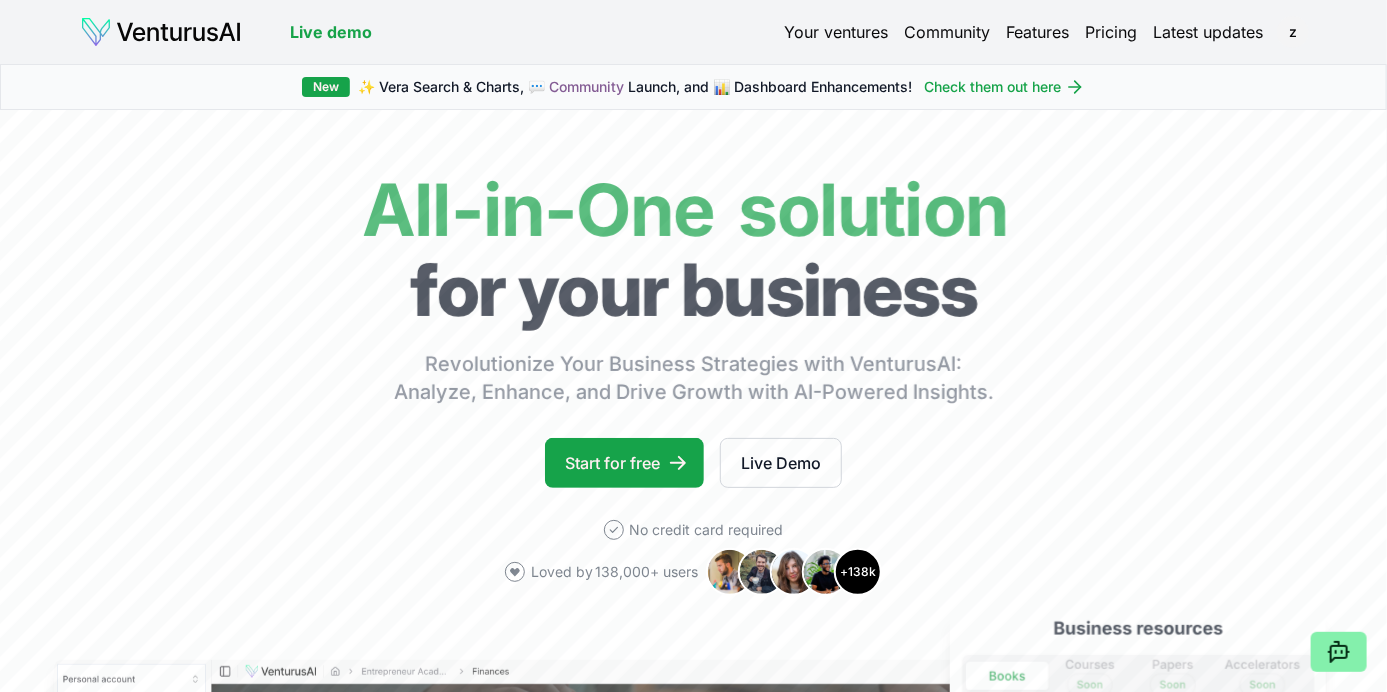 click on "Your ventures Community Features Pricing Latest updates z" at bounding box center (1045, 32) 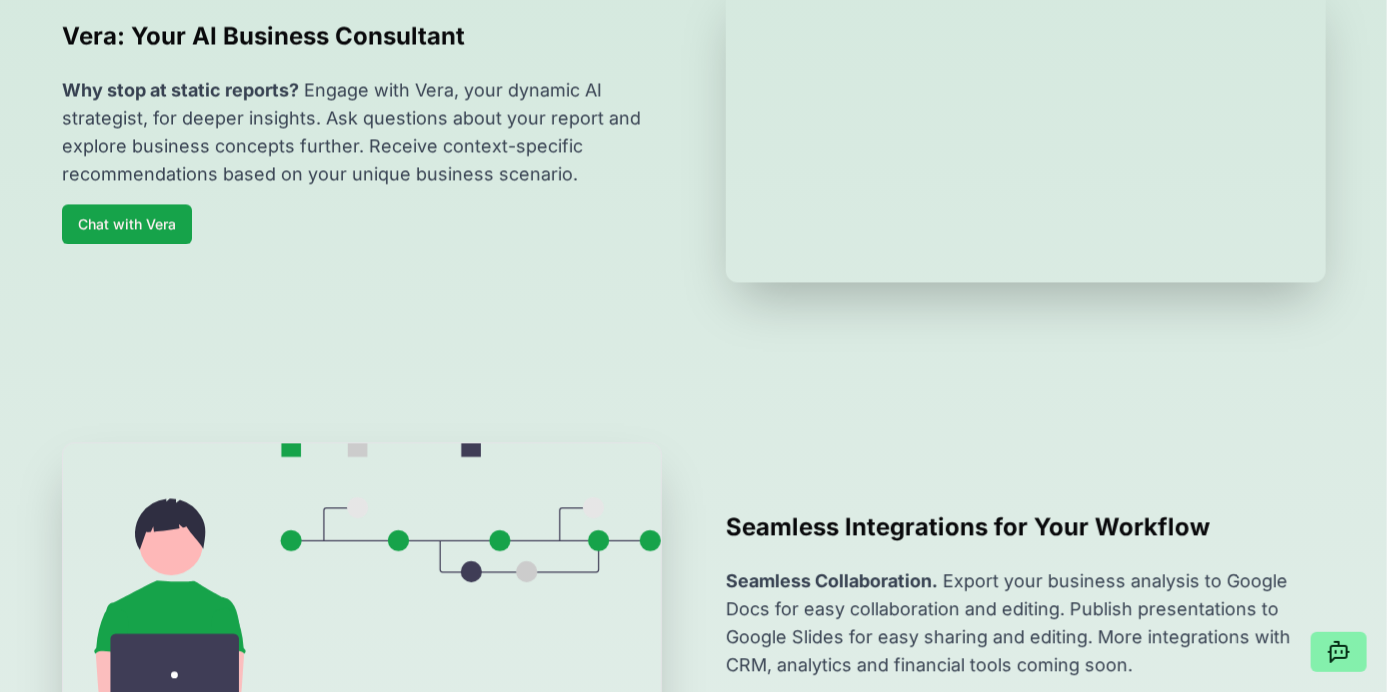 scroll, scrollTop: 1782, scrollLeft: 0, axis: vertical 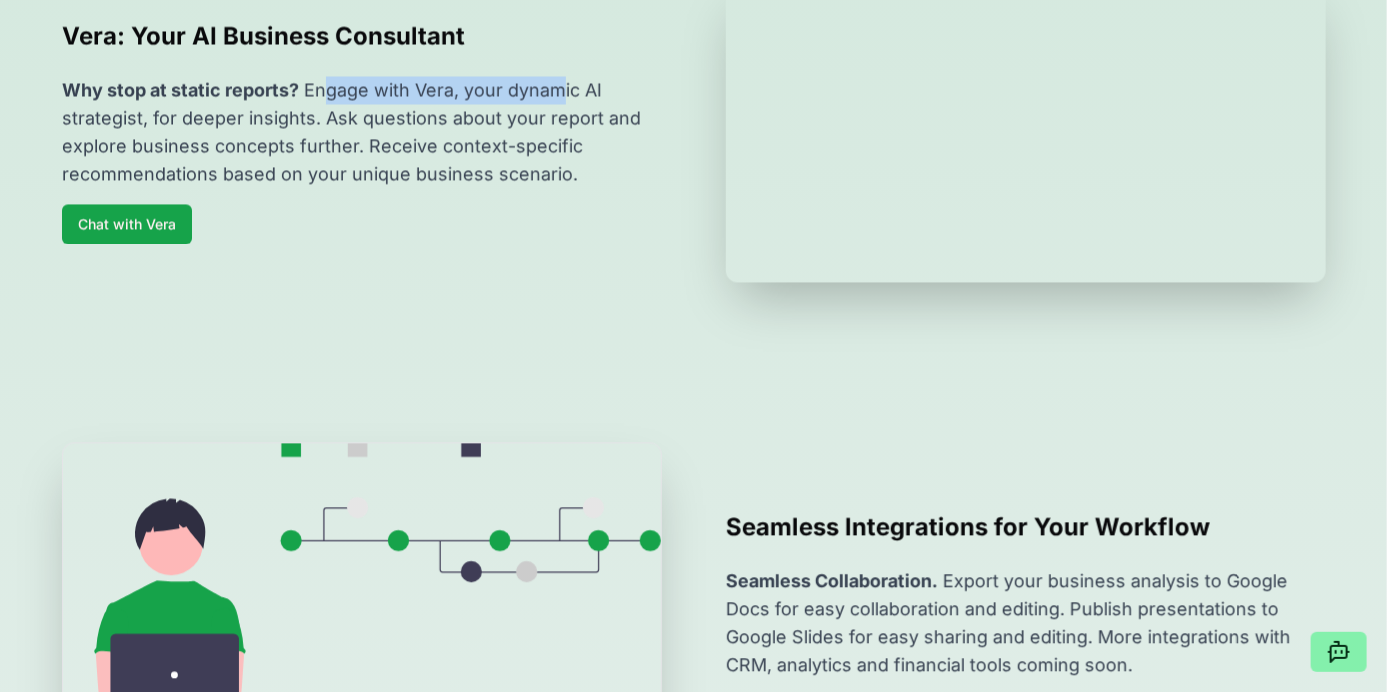 drag, startPoint x: 328, startPoint y: 182, endPoint x: 562, endPoint y: 196, distance: 234.41843 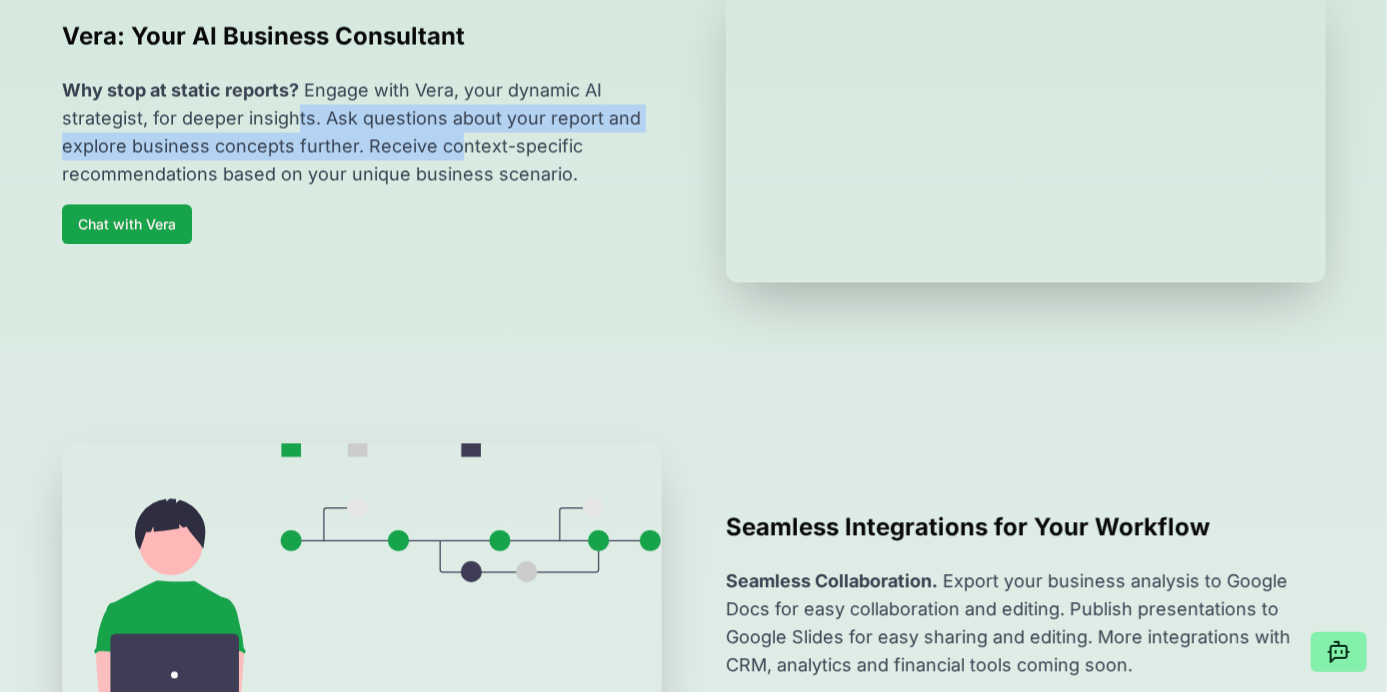 drag, startPoint x: 297, startPoint y: 220, endPoint x: 450, endPoint y: 228, distance: 153.20901 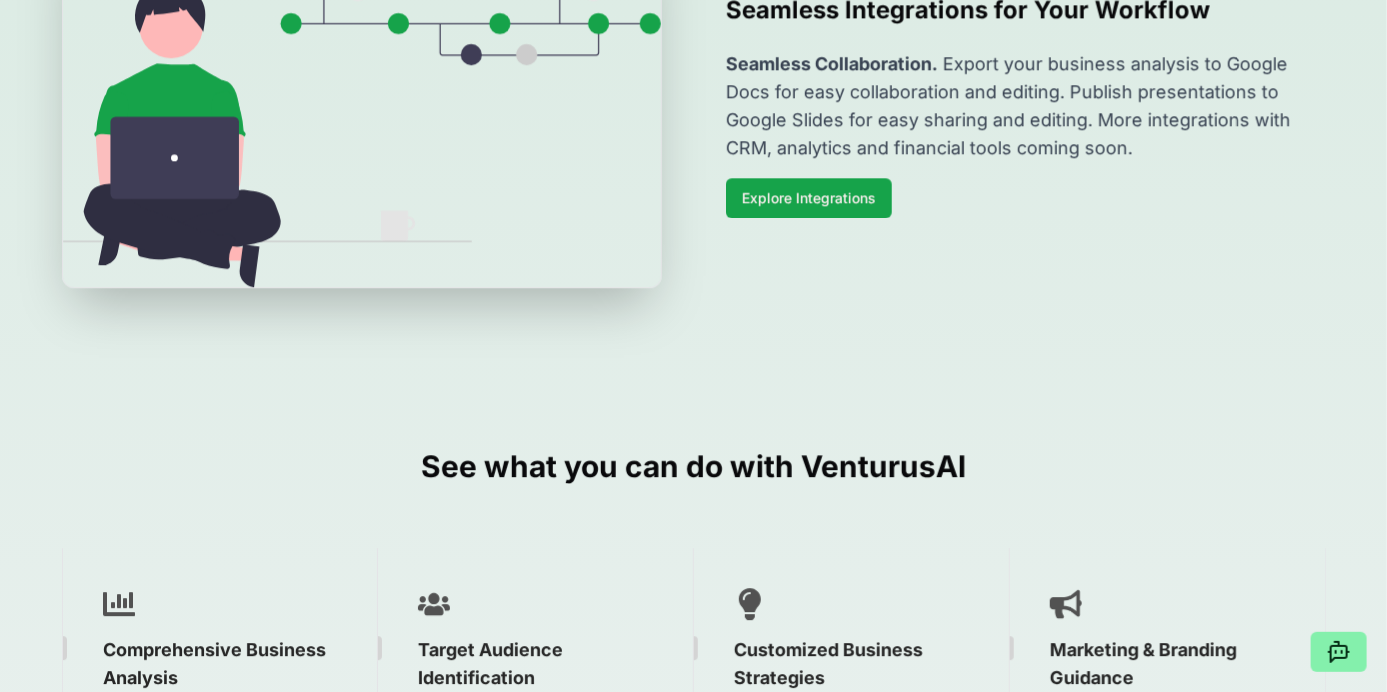 scroll, scrollTop: 2297, scrollLeft: 0, axis: vertical 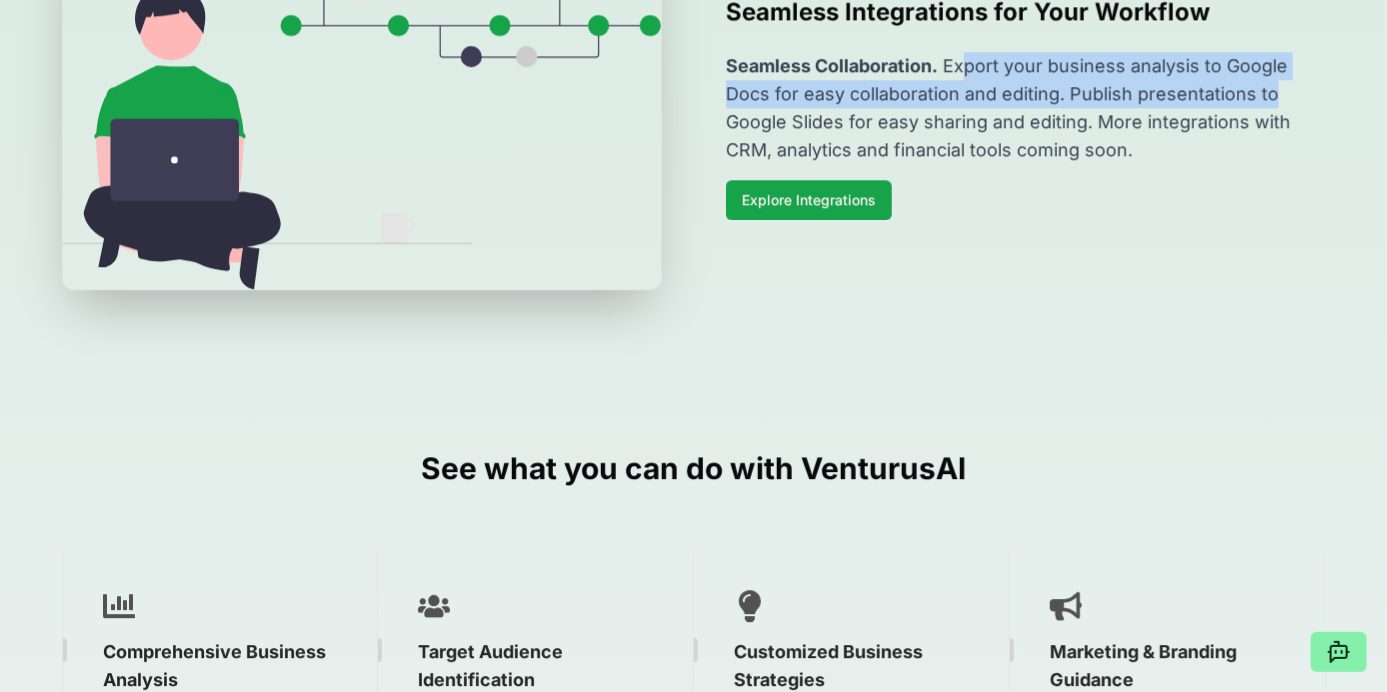 drag, startPoint x: 969, startPoint y: 175, endPoint x: 1279, endPoint y: 206, distance: 311.54614 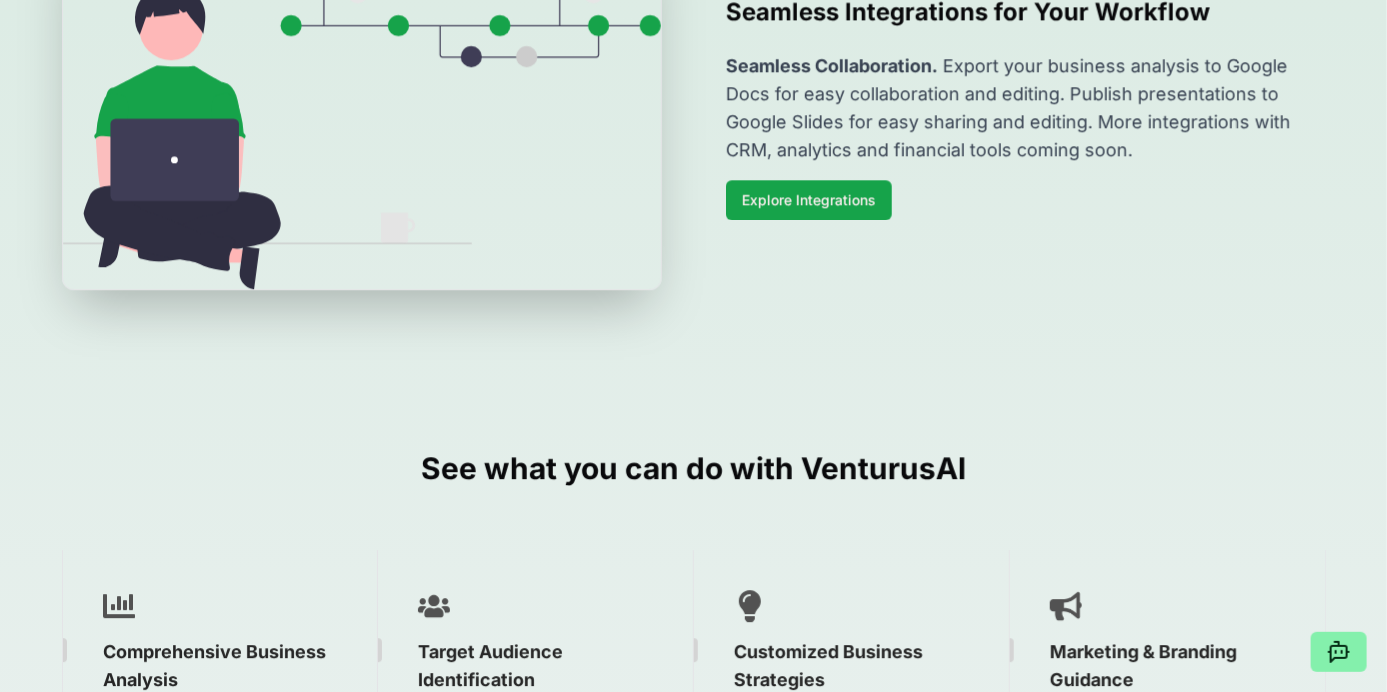 click on "Seamless Collaboration.   Export your business analysis to Google Docs for easy collaboration and editing. Publish presentations to Google Slides for easy sharing and editing. More integrations with CRM, analytics and financial tools coming soon." at bounding box center [1026, 108] 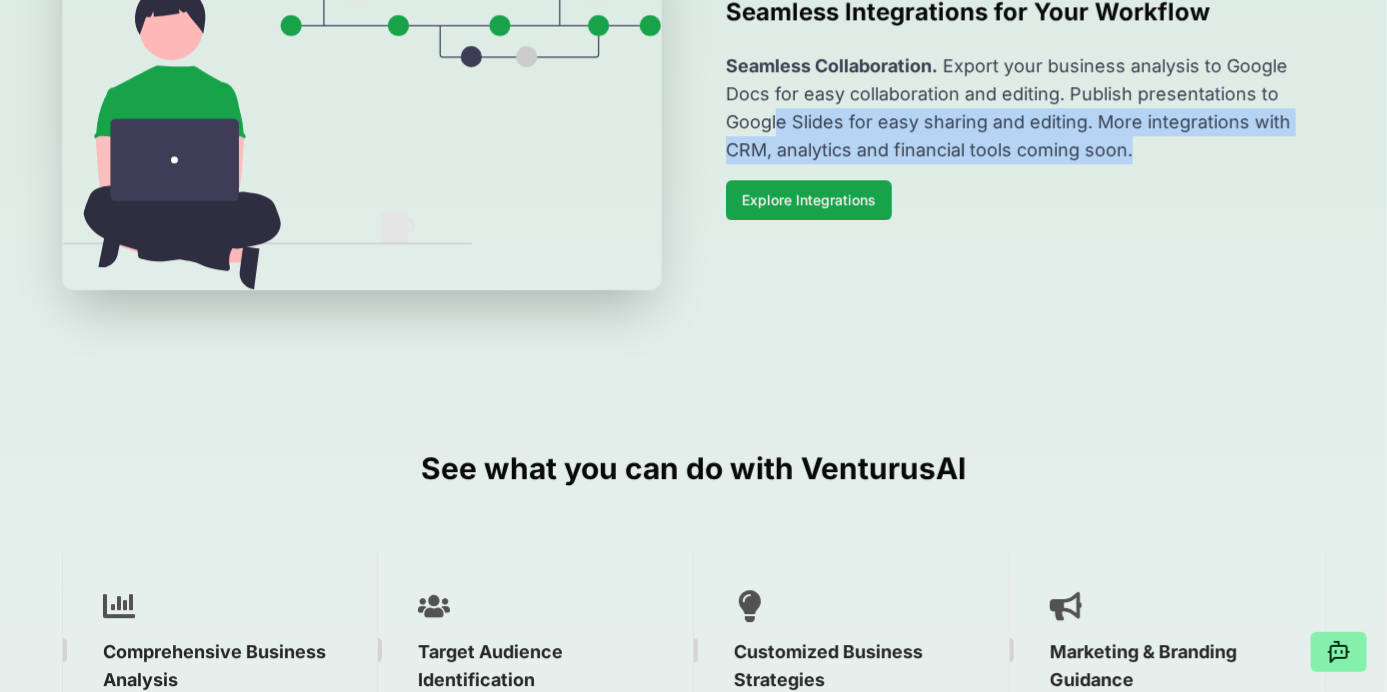 drag, startPoint x: 776, startPoint y: 235, endPoint x: 1151, endPoint y: 254, distance: 375.48102 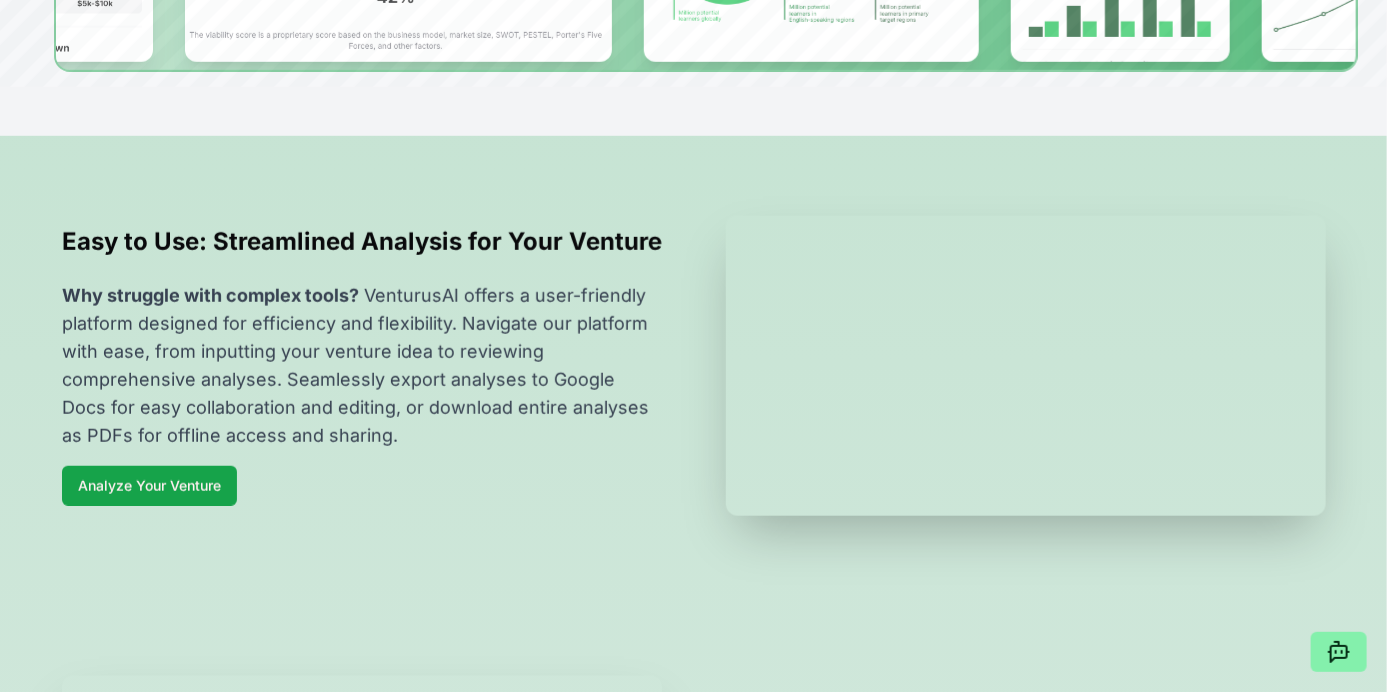 scroll, scrollTop: 595, scrollLeft: 0, axis: vertical 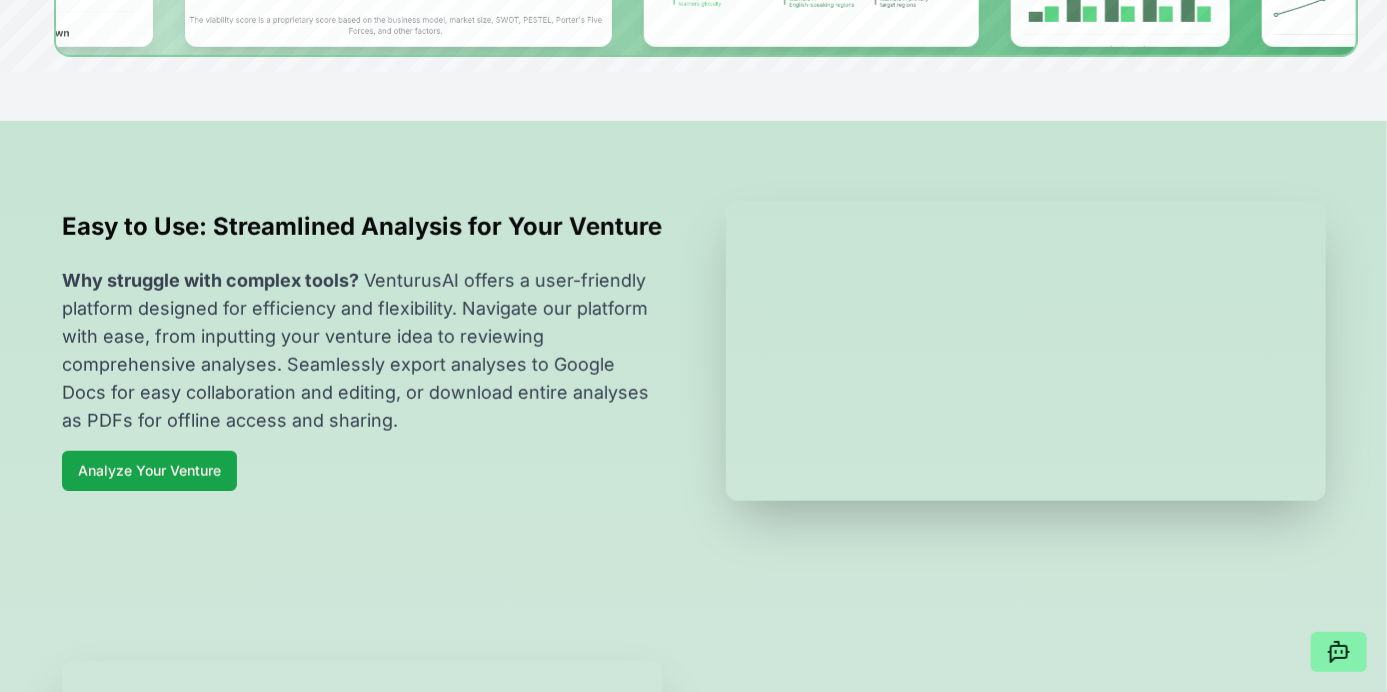 click on "Why struggle with complex tools?   VenturusAI offers a user-friendly platform designed for efficiency and flexibility. Navigate our platform with ease, from inputting your venture idea to reviewing comprehensive analyses. Seamlessly export analyses to Google Docs for easy collaboration and editing, or download entire analyses as PDFs for offline access and sharing." at bounding box center (362, 351) 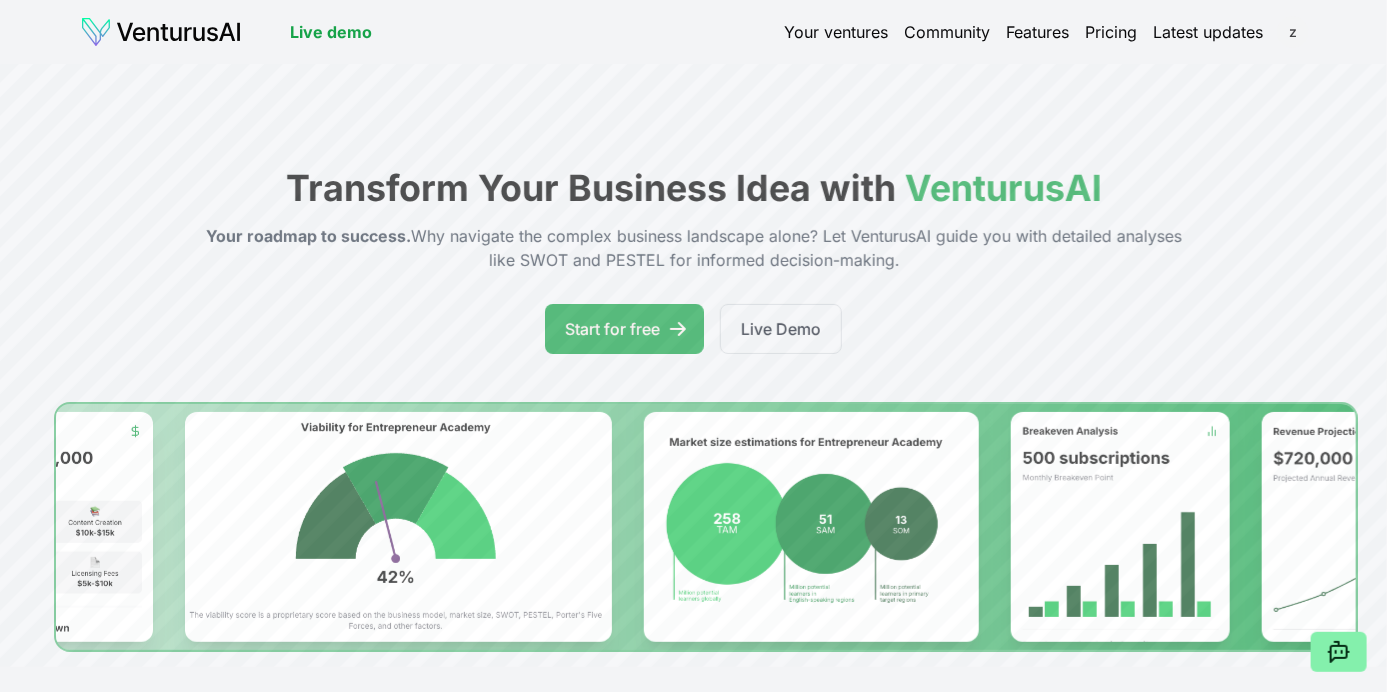 click on "We value your privacy We use cookies to enhance your browsing experience, serve personalized ads or content, and analyze our traffic. By clicking "Accept All", you consent to our use of cookies. Customize    Accept All Customize Consent Preferences   We use cookies to help you navigate efficiently and perform certain functions. You will find detailed information about all cookies under each consent category below. The cookies that are categorized as "Necessary" are stored on your browser as they are essential for enabling the basic functionalities of the site. ...  Show more Necessary Always Active Necessary cookies are required to enable the basic features of this site, such as providing secure log-in or adjusting your consent preferences. These cookies do not store any personally identifiable data. Cookie cookieyes-consent Duration 1 year Description Cookie __cf_bm Duration 1 hour Description This cookie, set by Cloudflare, is used to support Cloudflare Bot Management.  Cookie _cfuvid Duration session lidc" at bounding box center (693, 346) 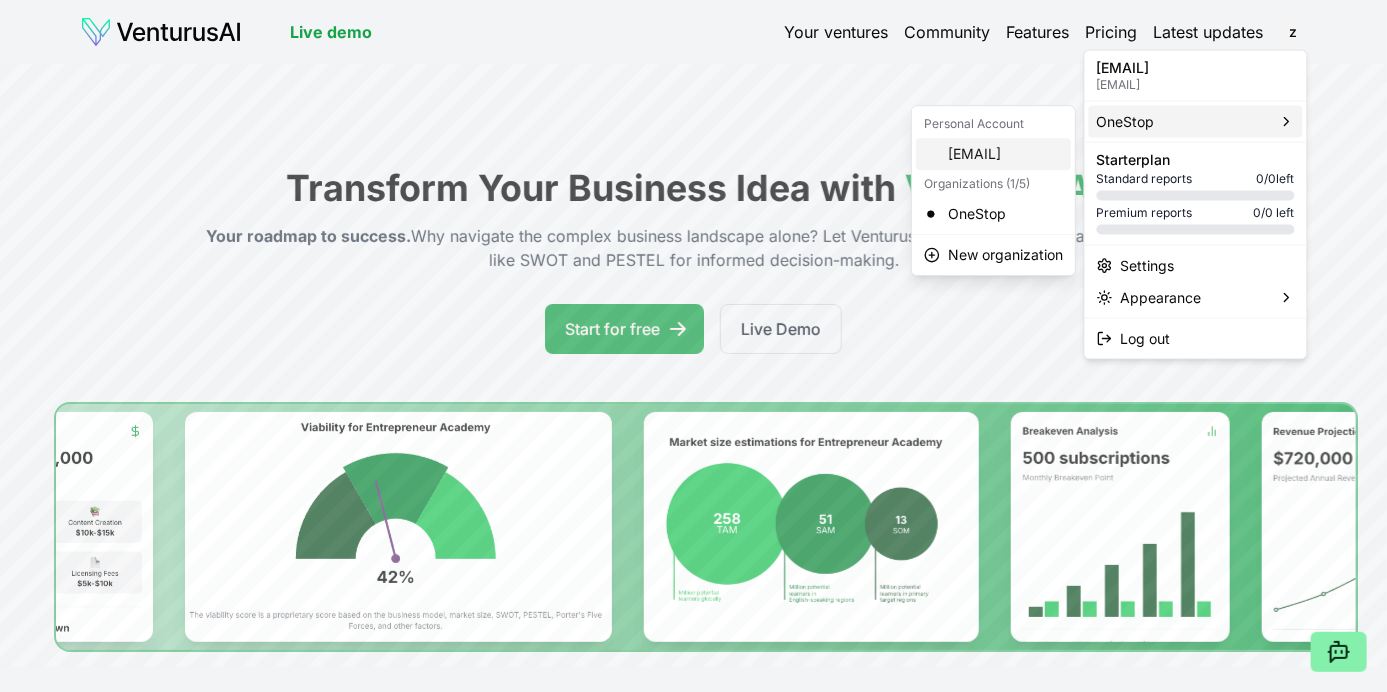 click on "[EMAIL]" at bounding box center (993, 154) 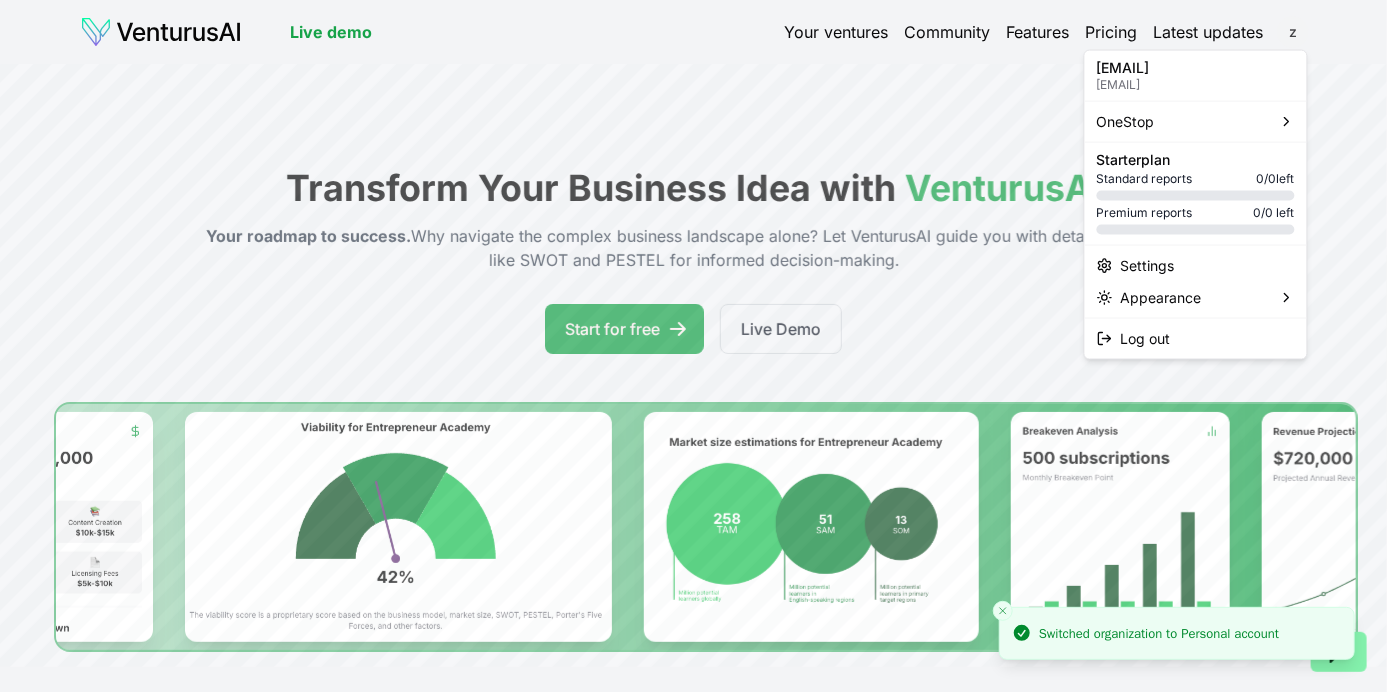 click on "We value your privacy We use cookies to enhance your browsing experience, serve personalized ads or content, and analyze our traffic. By clicking "Accept All", you consent to our use of cookies. Customize    Accept All Customize Consent Preferences   We use cookies to help you navigate efficiently and perform certain functions. You will find detailed information about all cookies under each consent category below. The cookies that are categorized as "Necessary" are stored on your browser as they are essential for enabling the basic functionalities of the site. ...  Show more Necessary Always Active Necessary cookies are required to enable the basic features of this site, such as providing secure log-in or adjusting your consent preferences. These cookies do not store any personally identifiable data. Cookie cookieyes-consent Duration 1 year Description Cookie __cf_bm Duration 1 hour Description This cookie, set by Cloudflare, is used to support Cloudflare Bot Management.  Cookie _cfuvid Duration session lidc" at bounding box center (693, 346) 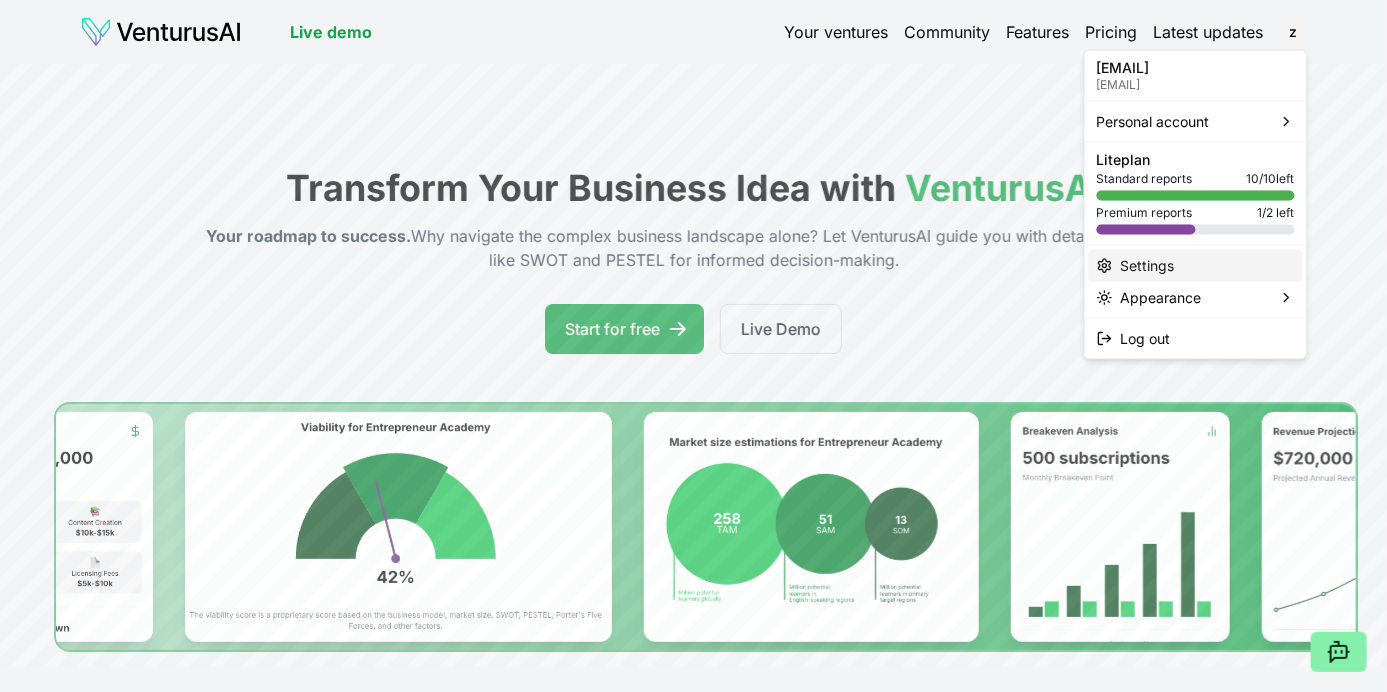 click on "Settings" at bounding box center [1196, 266] 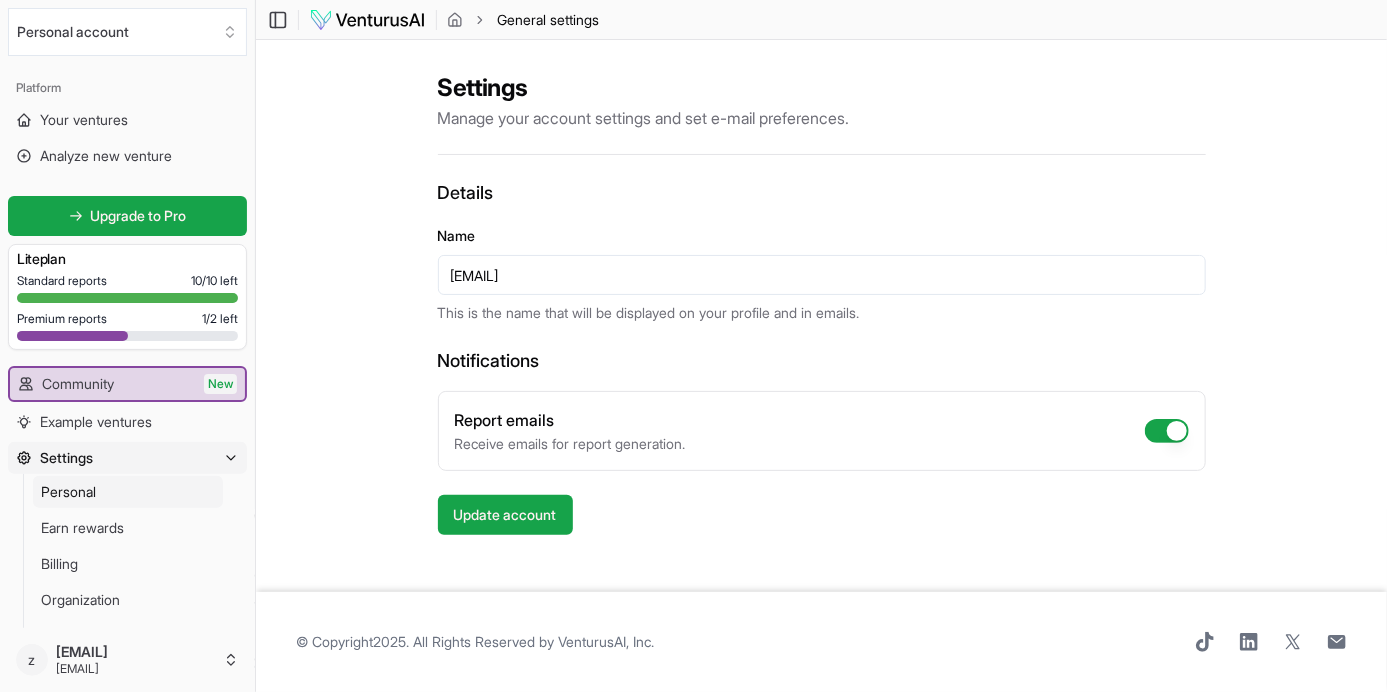 scroll, scrollTop: 0, scrollLeft: 0, axis: both 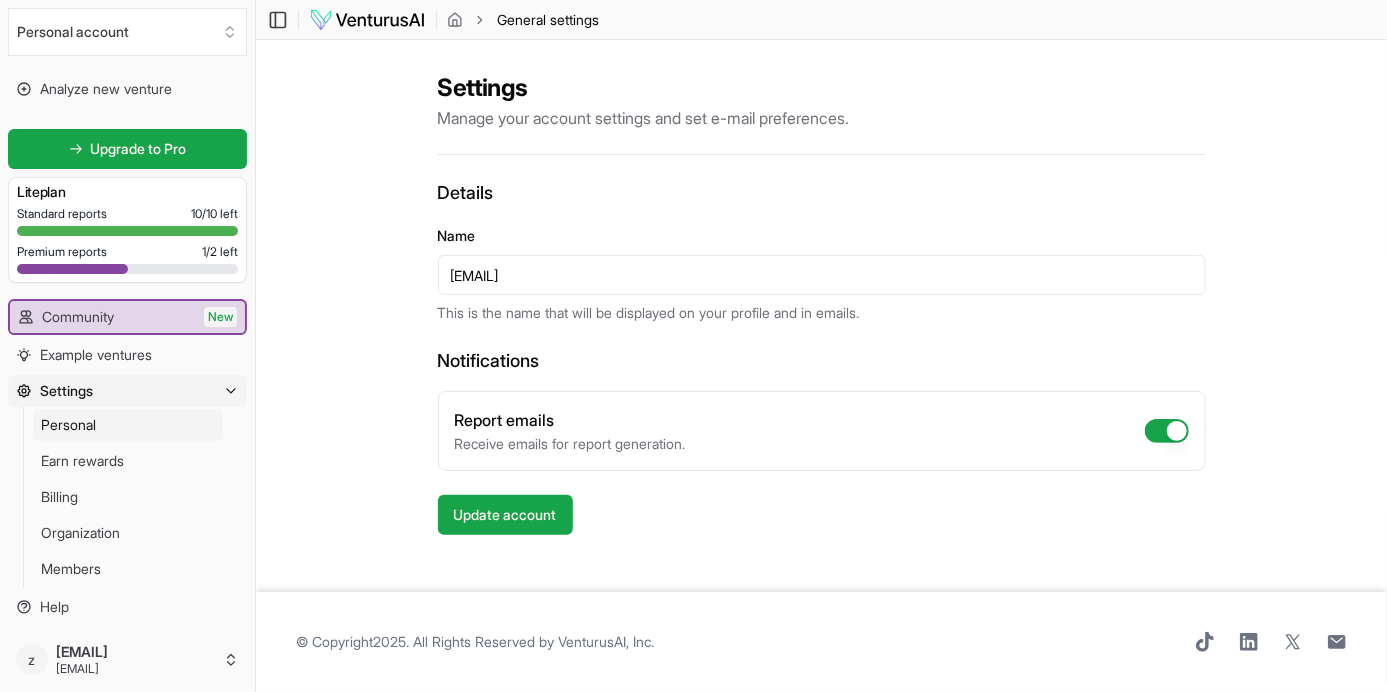 click on "Personal" at bounding box center [128, 425] 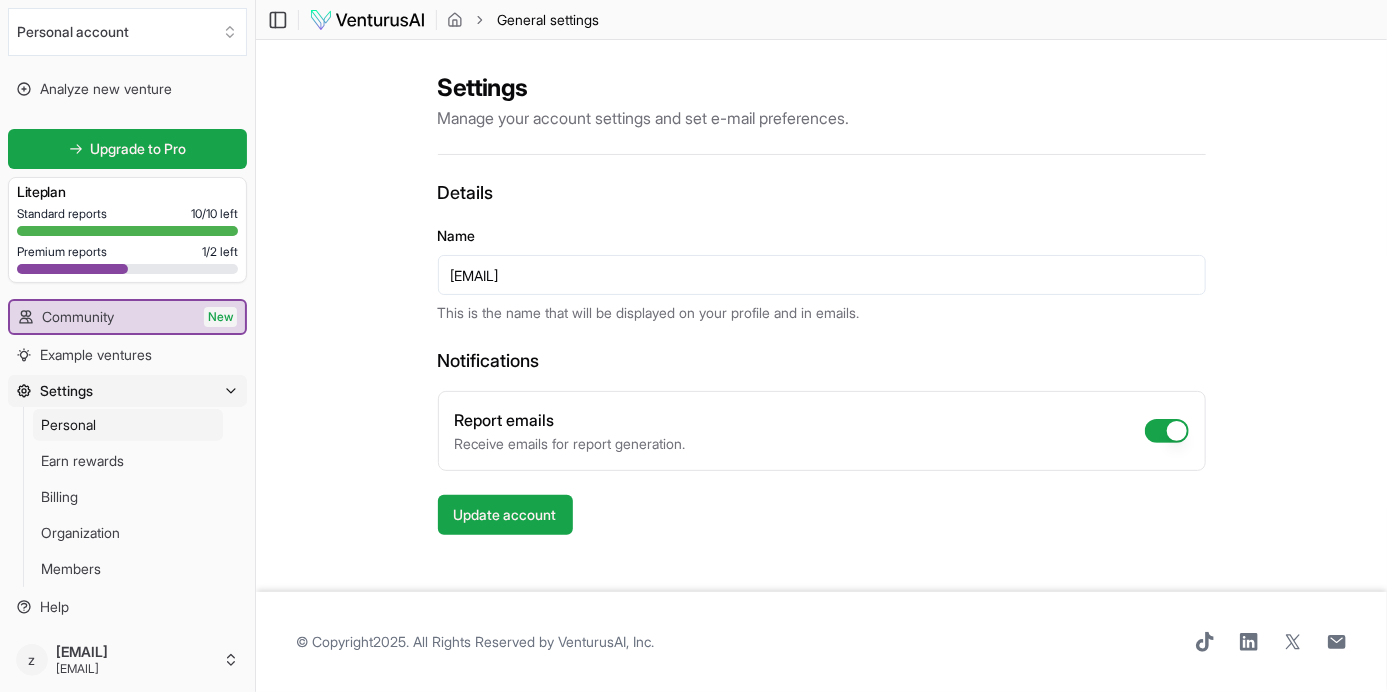 scroll, scrollTop: 0, scrollLeft: 0, axis: both 